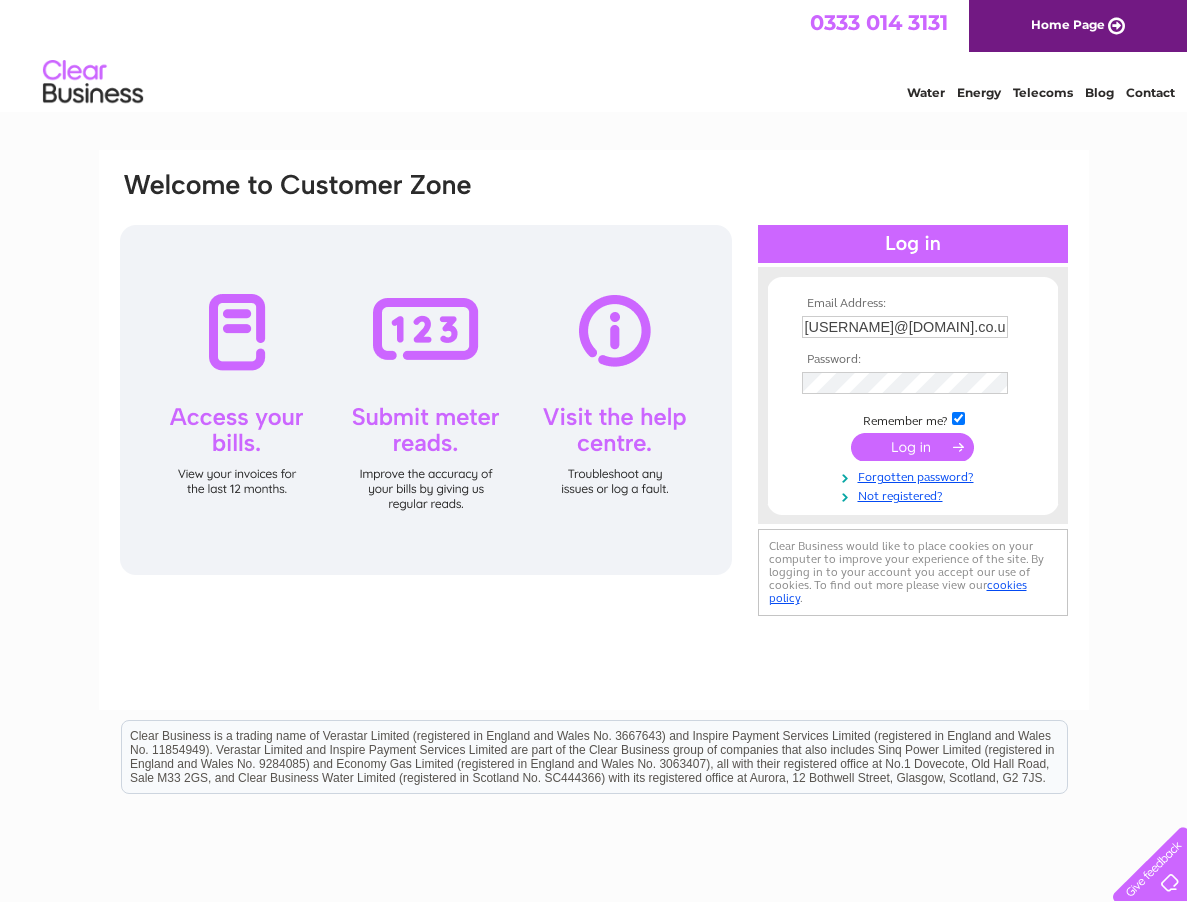 scroll, scrollTop: 0, scrollLeft: 0, axis: both 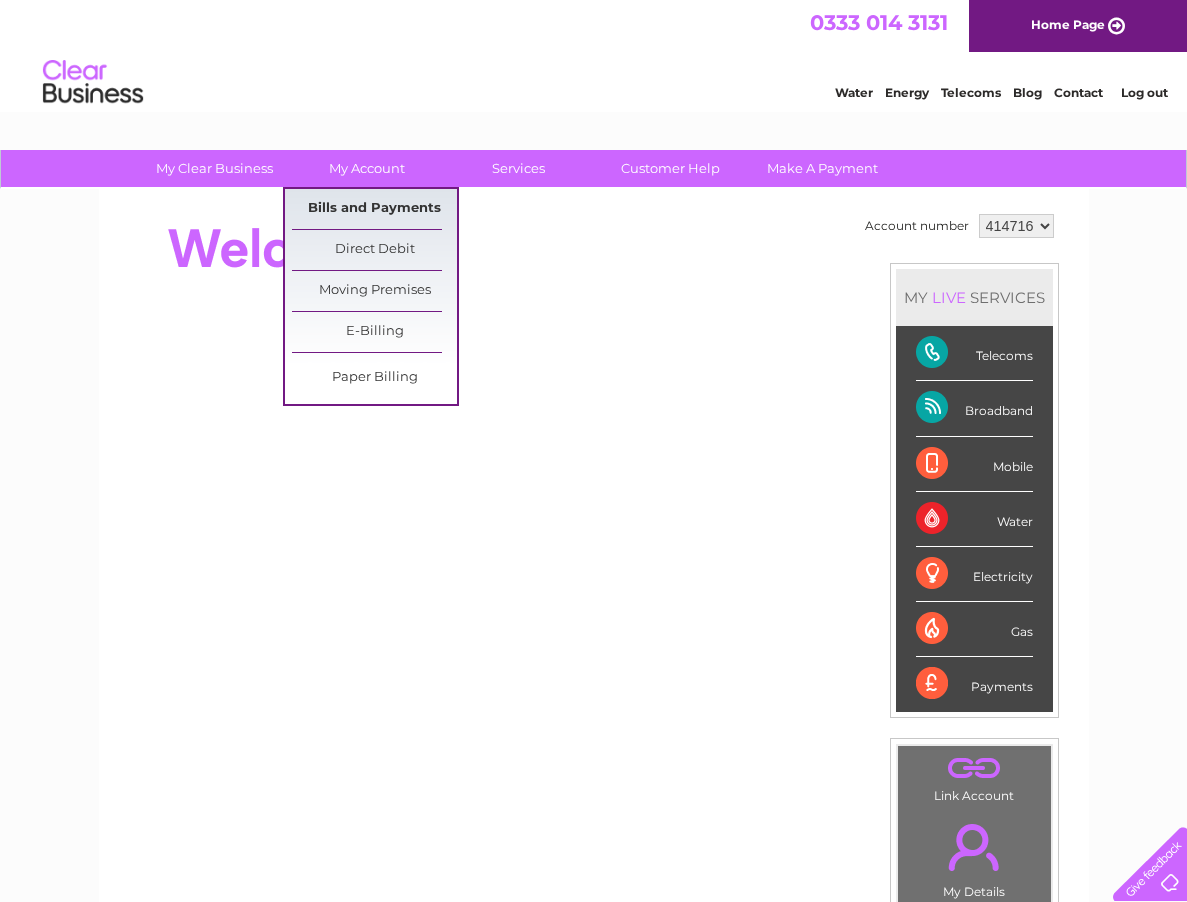 click on "Bills and Payments" at bounding box center (374, 209) 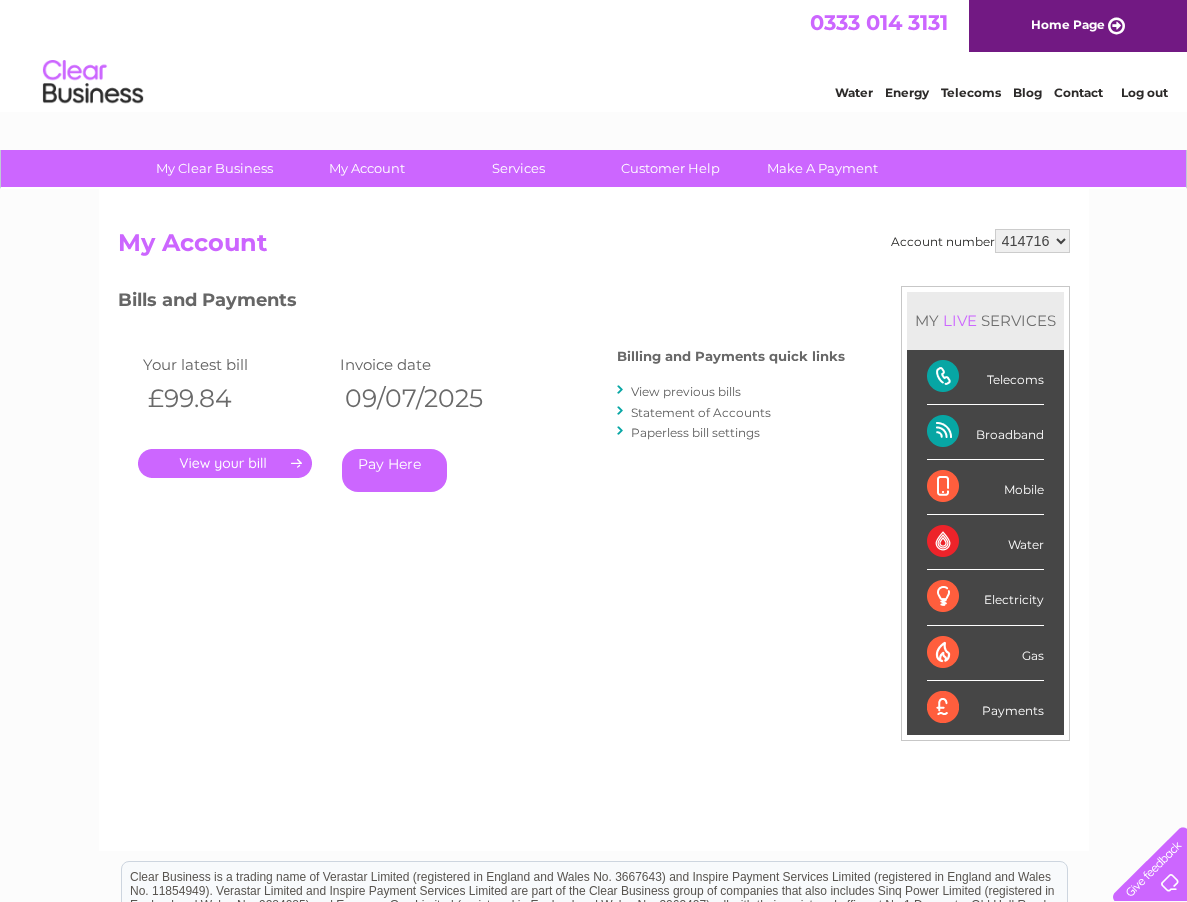 scroll, scrollTop: 0, scrollLeft: 0, axis: both 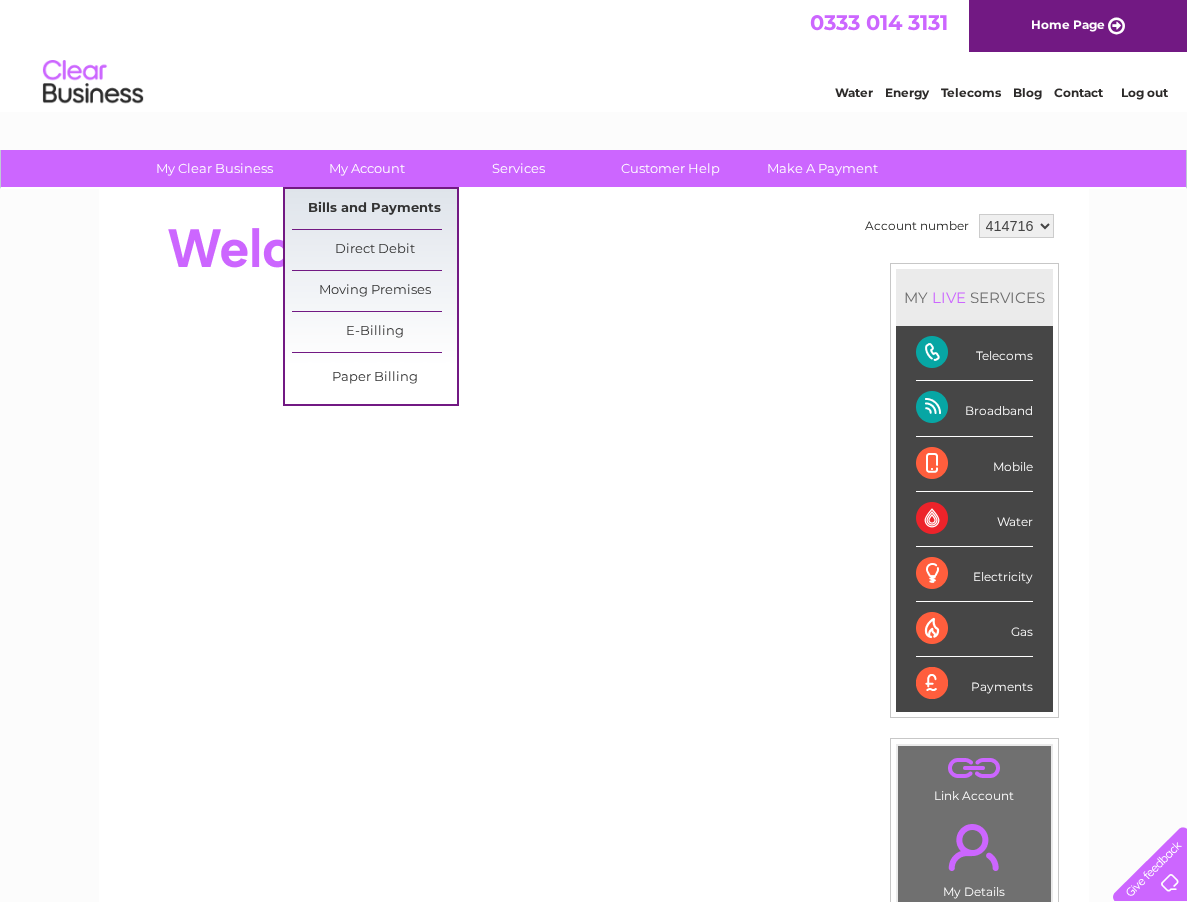 click on "Bills and Payments" at bounding box center [374, 209] 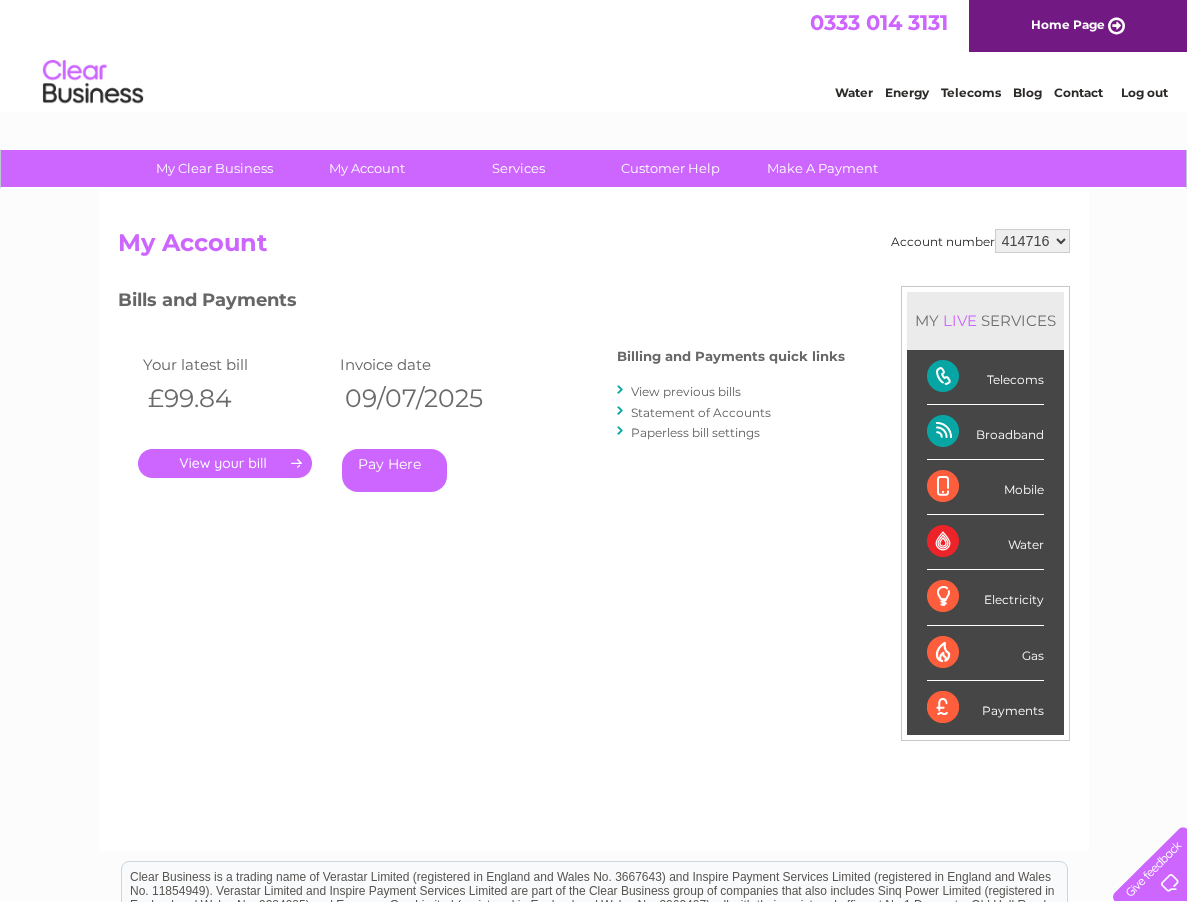 scroll, scrollTop: 0, scrollLeft: 0, axis: both 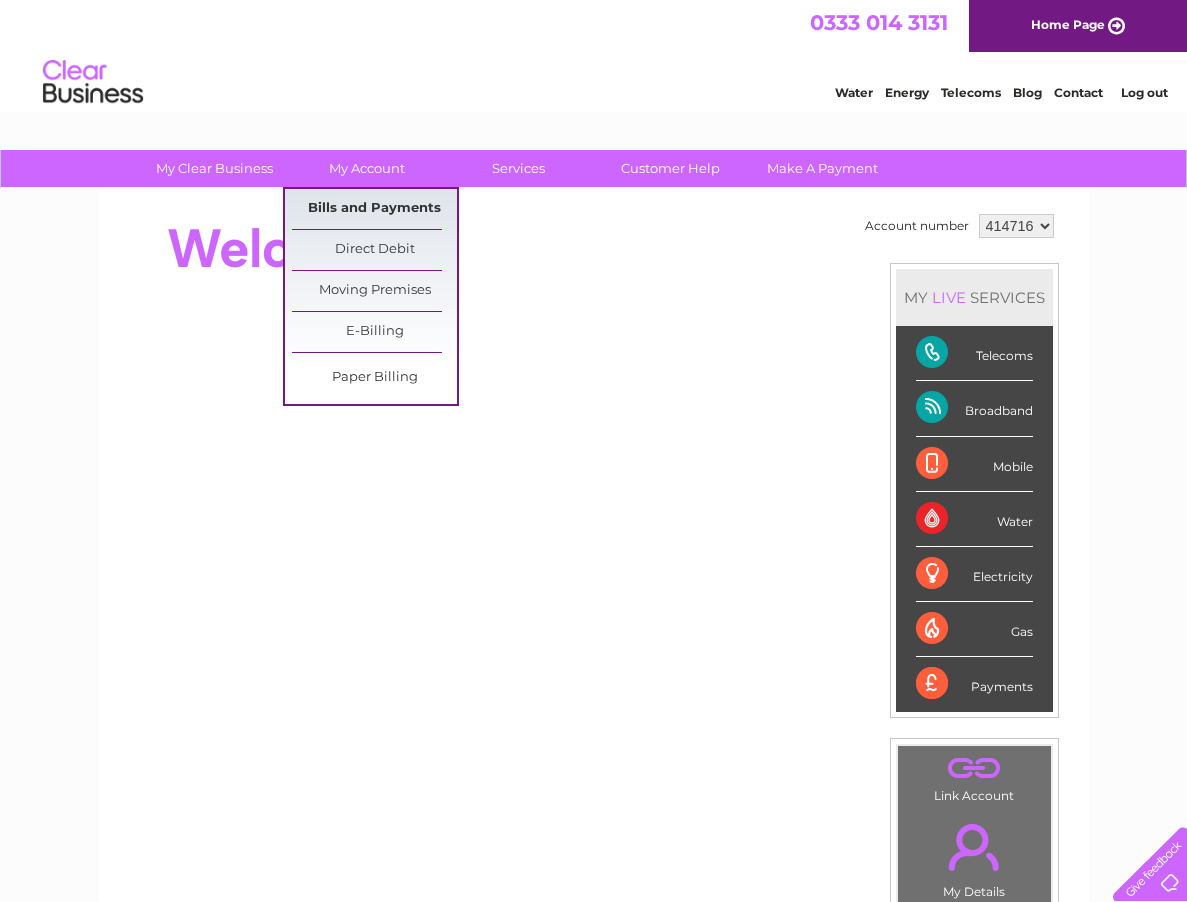 click on "Bills and Payments" at bounding box center [374, 209] 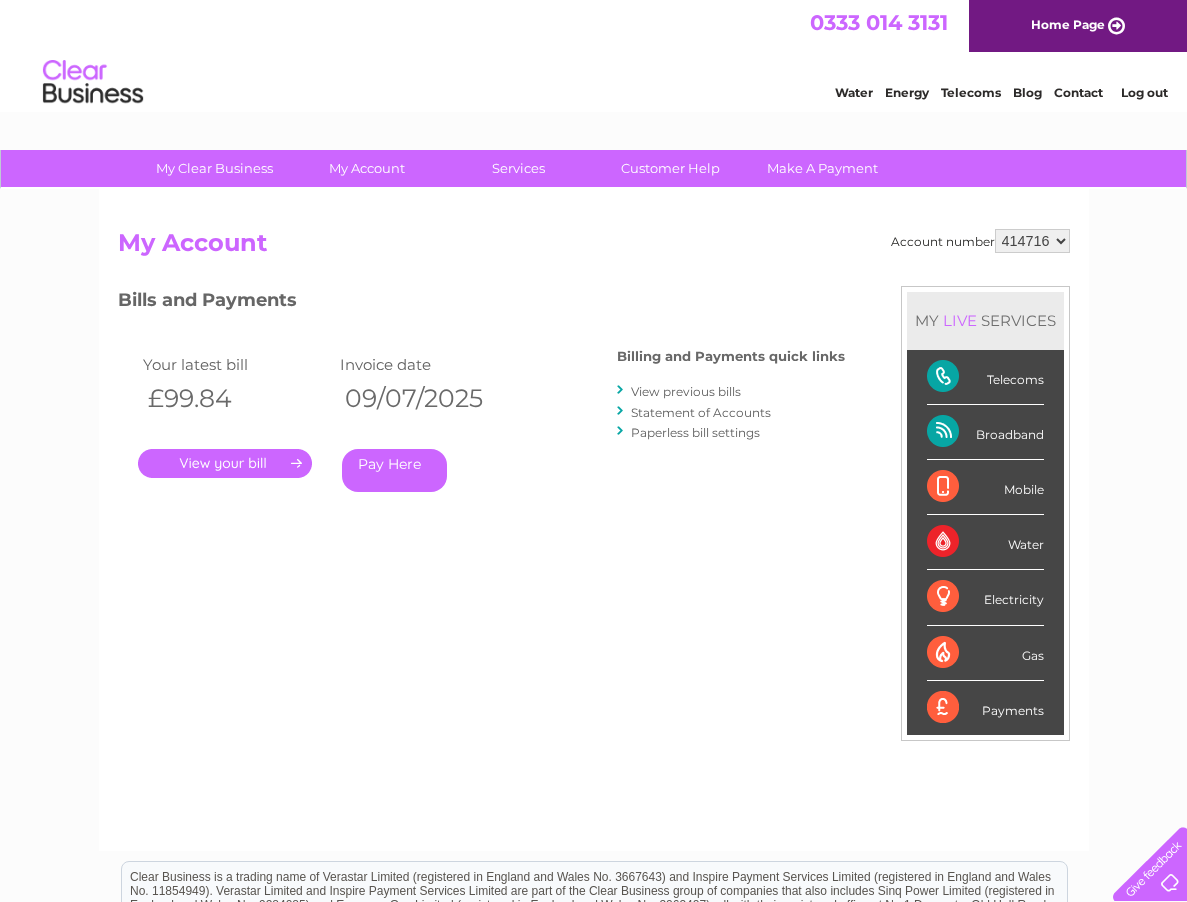scroll, scrollTop: 0, scrollLeft: 0, axis: both 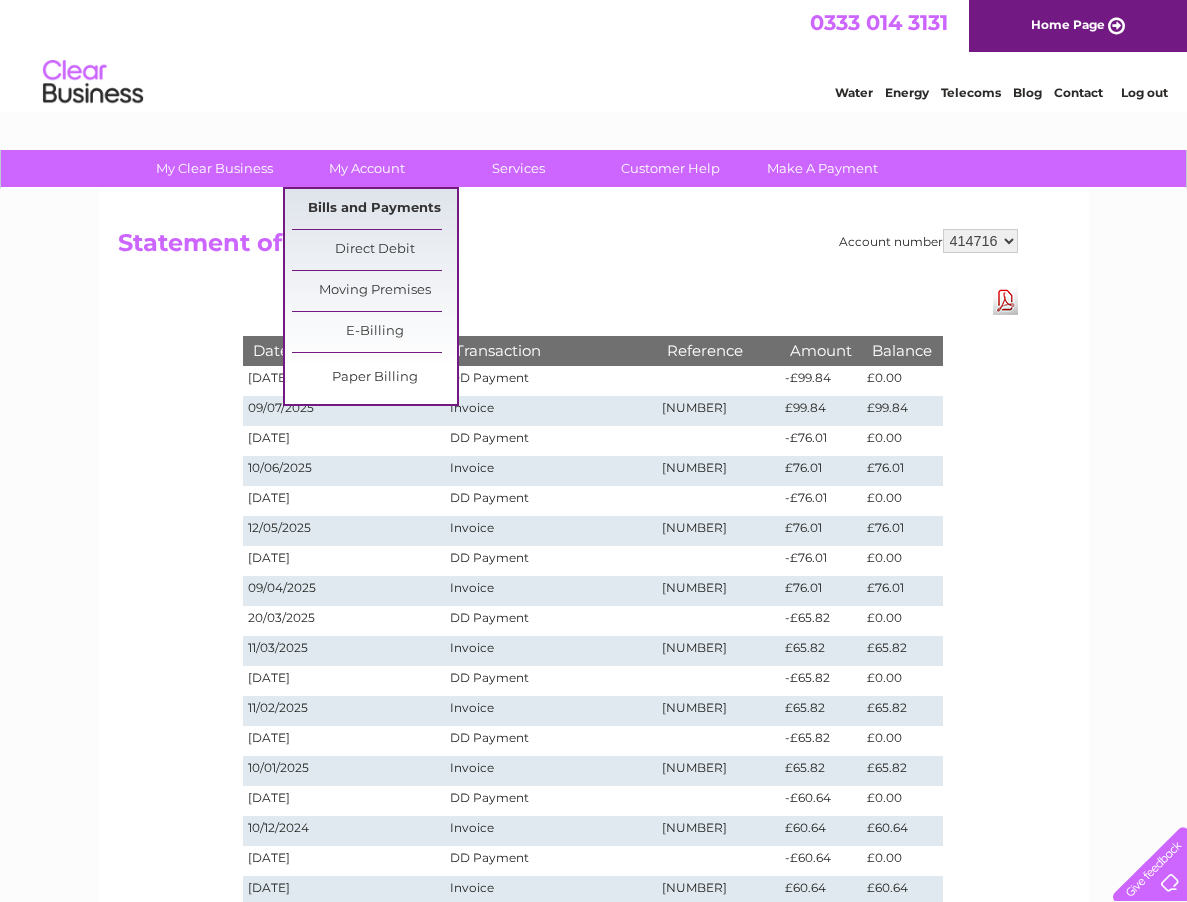 click on "Bills and Payments" at bounding box center [374, 209] 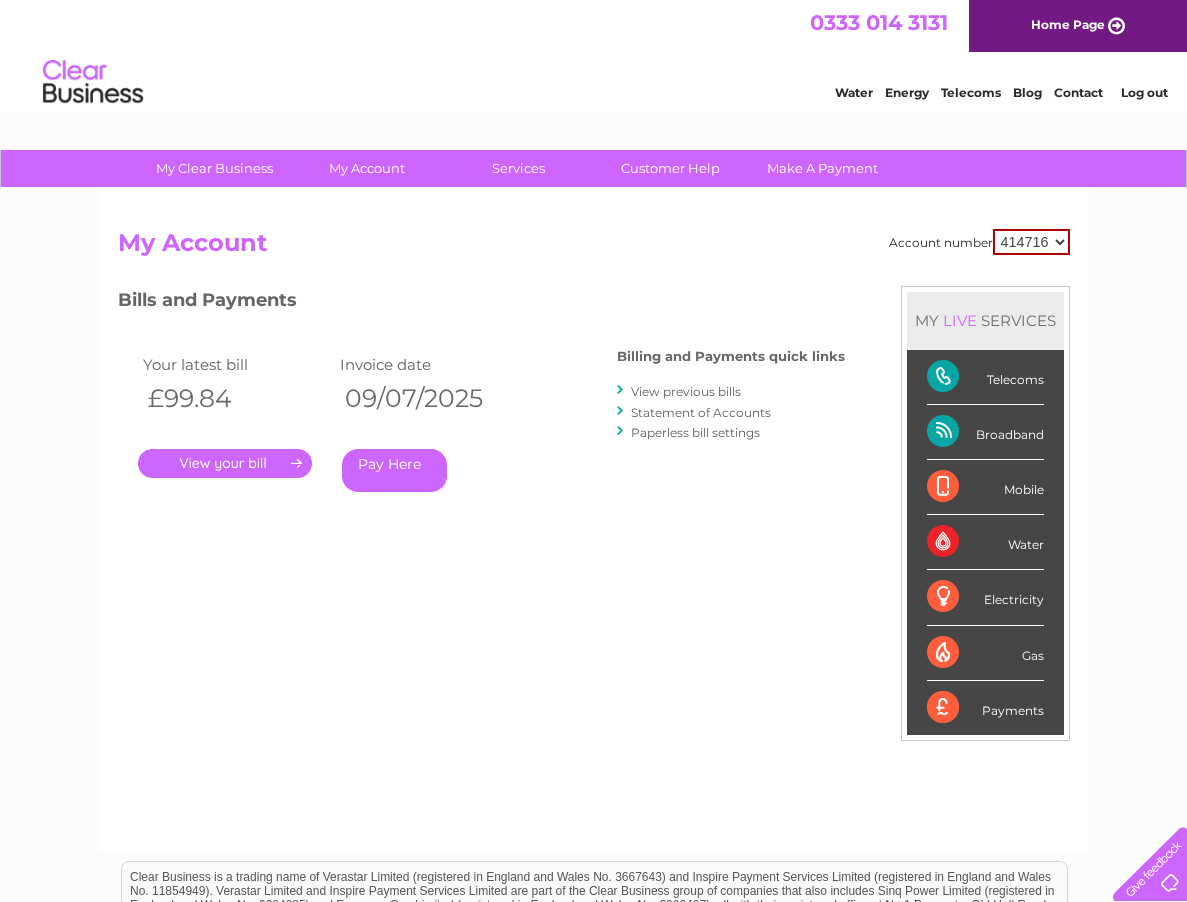 scroll, scrollTop: 0, scrollLeft: 0, axis: both 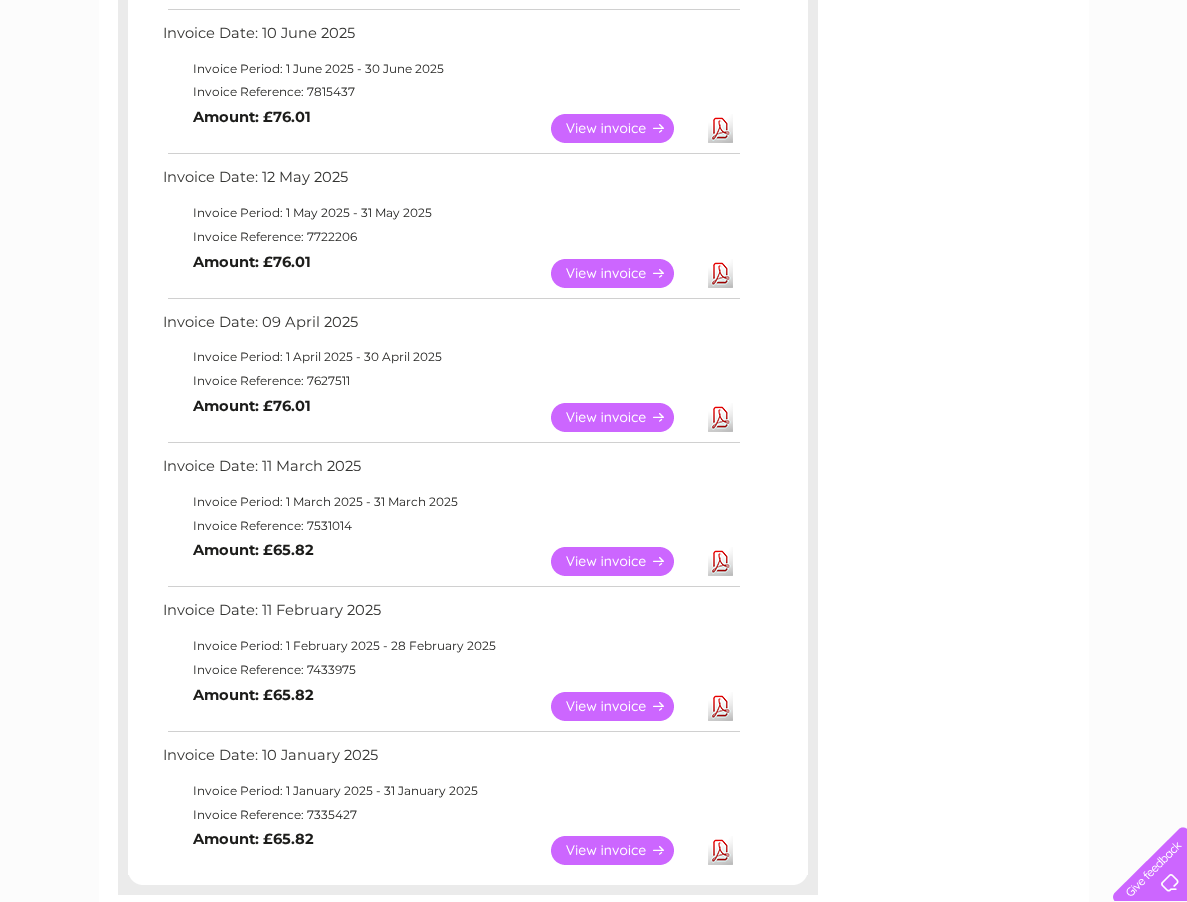 click on "View" at bounding box center [624, 417] 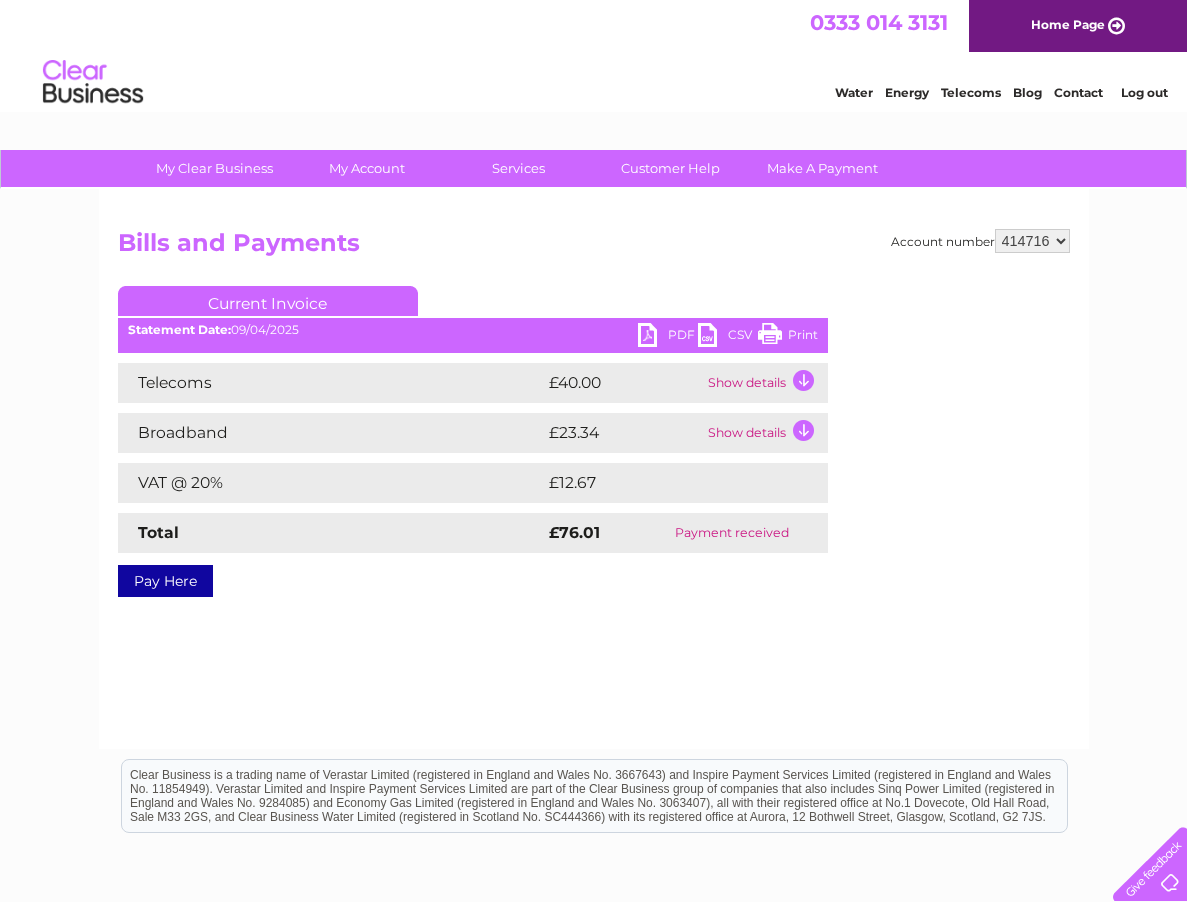 scroll, scrollTop: 0, scrollLeft: 0, axis: both 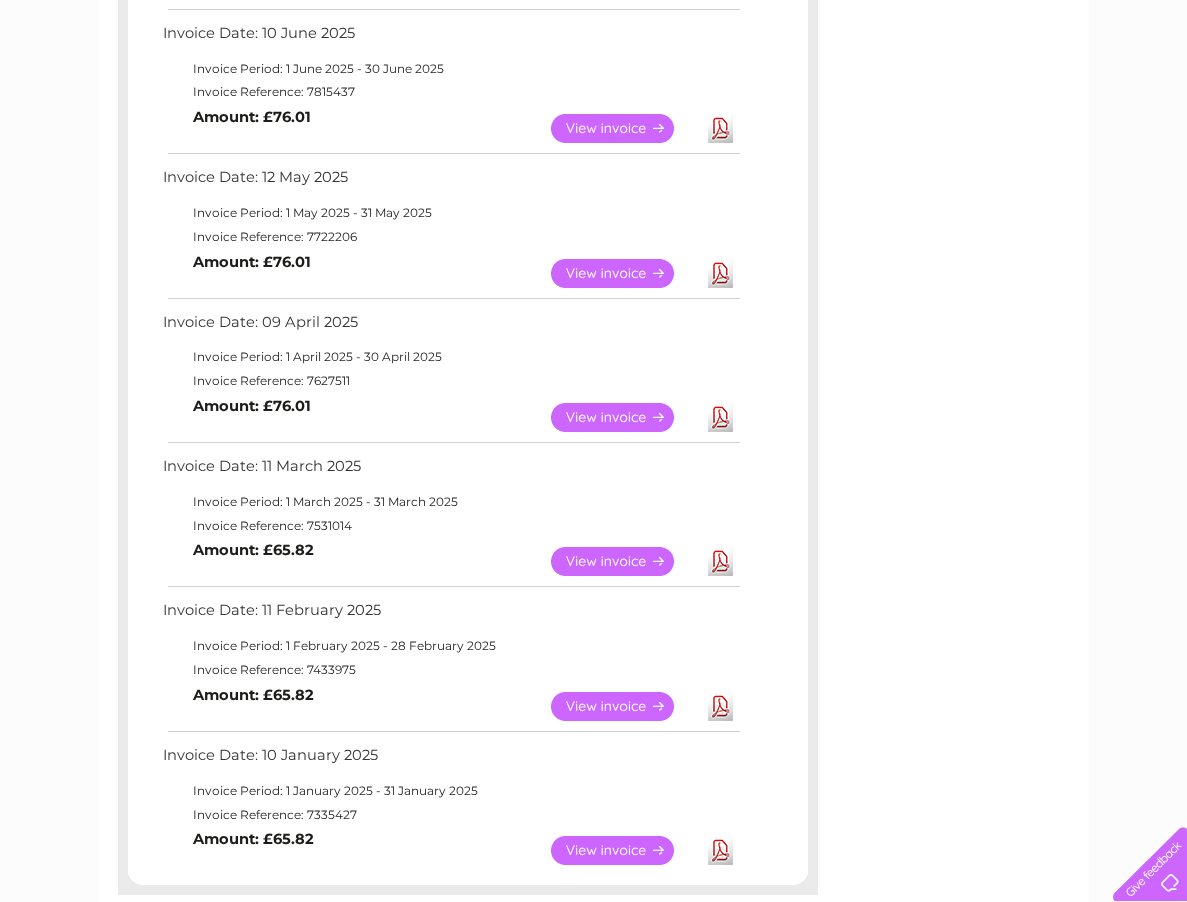 click on "View" at bounding box center [624, 561] 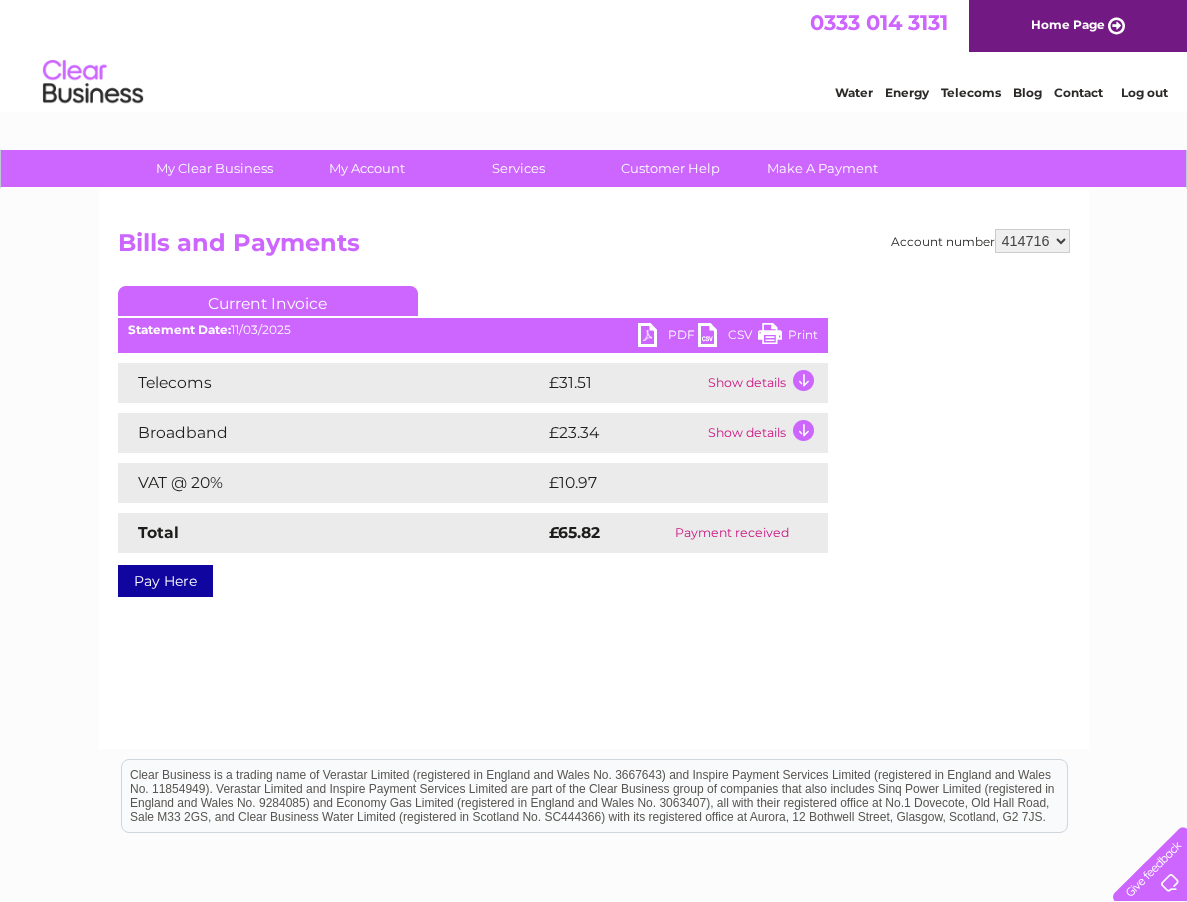 scroll, scrollTop: 0, scrollLeft: 0, axis: both 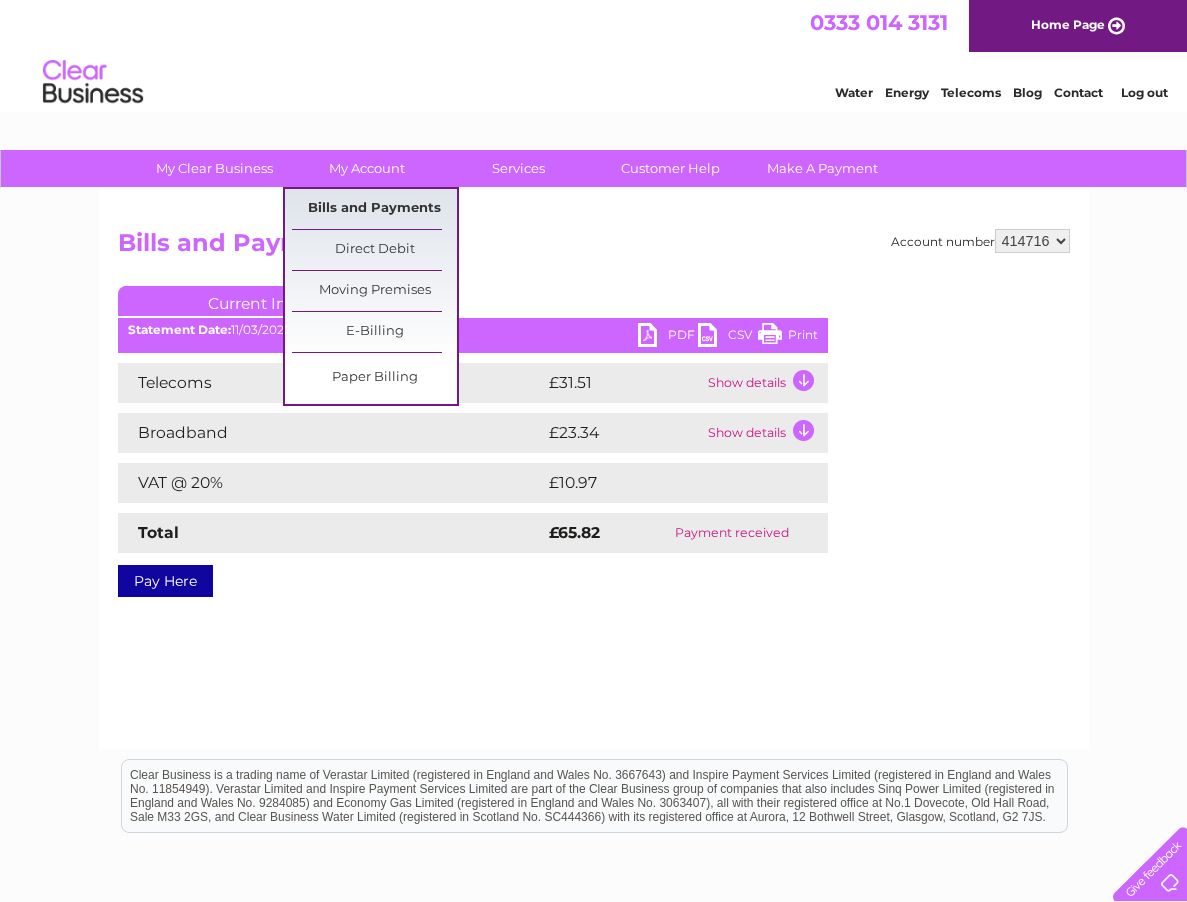 click on "Bills and Payments" at bounding box center [374, 209] 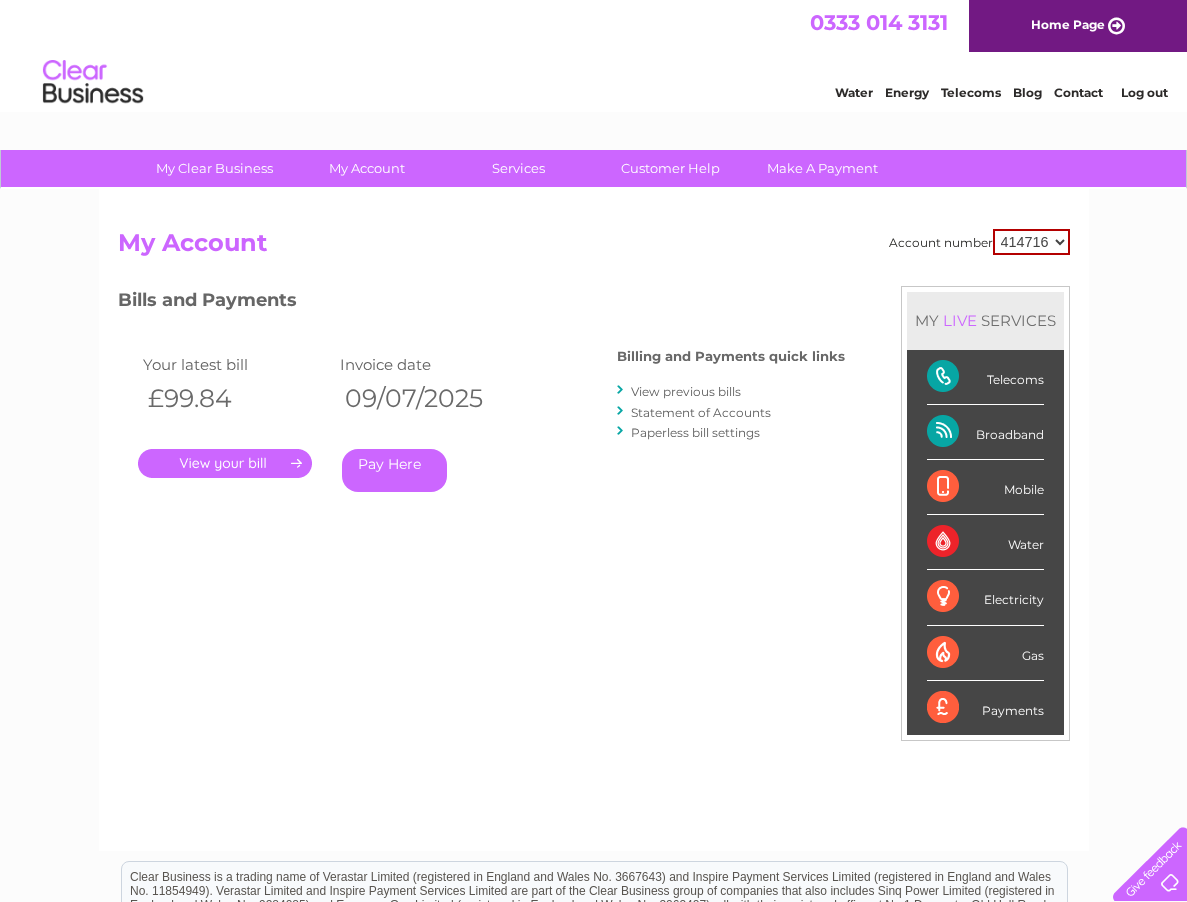 scroll, scrollTop: 0, scrollLeft: 0, axis: both 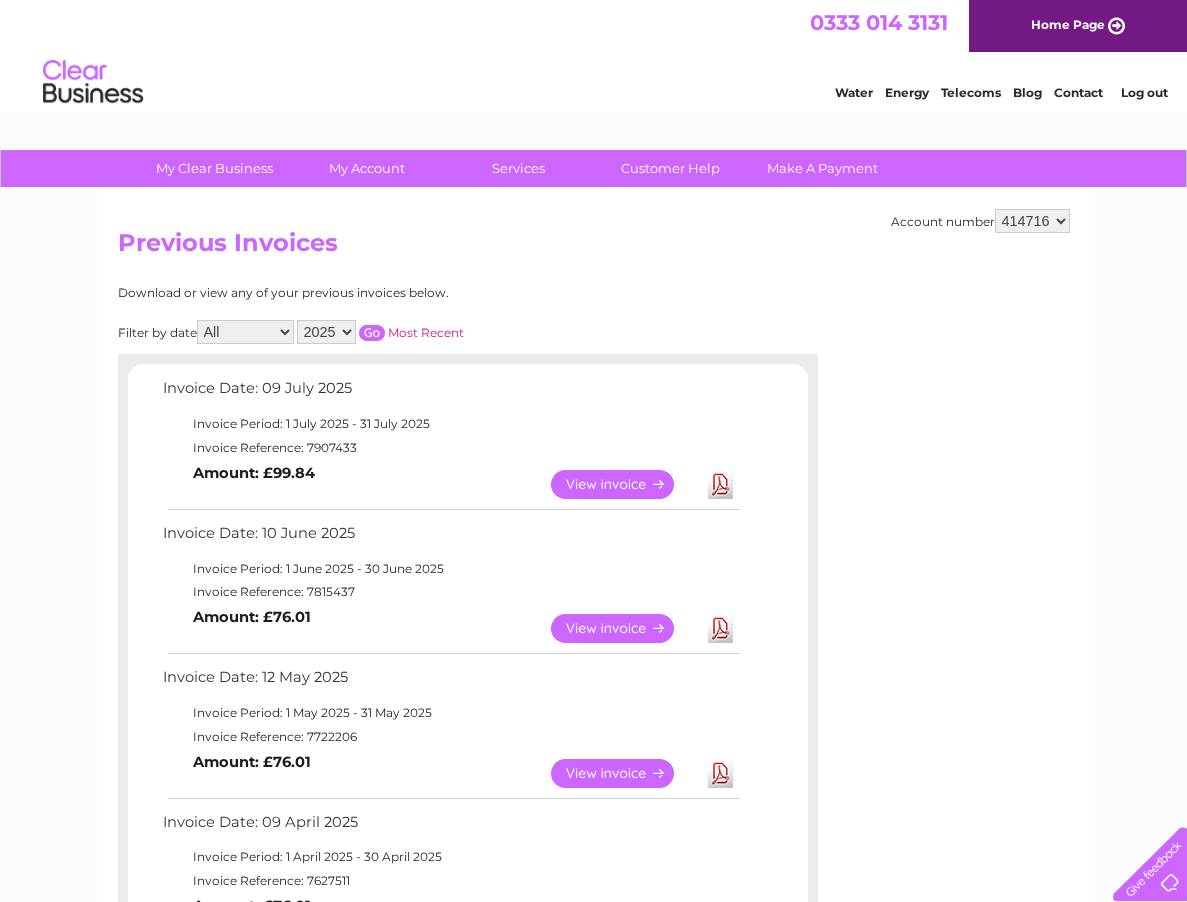 click on "View" at bounding box center [624, 628] 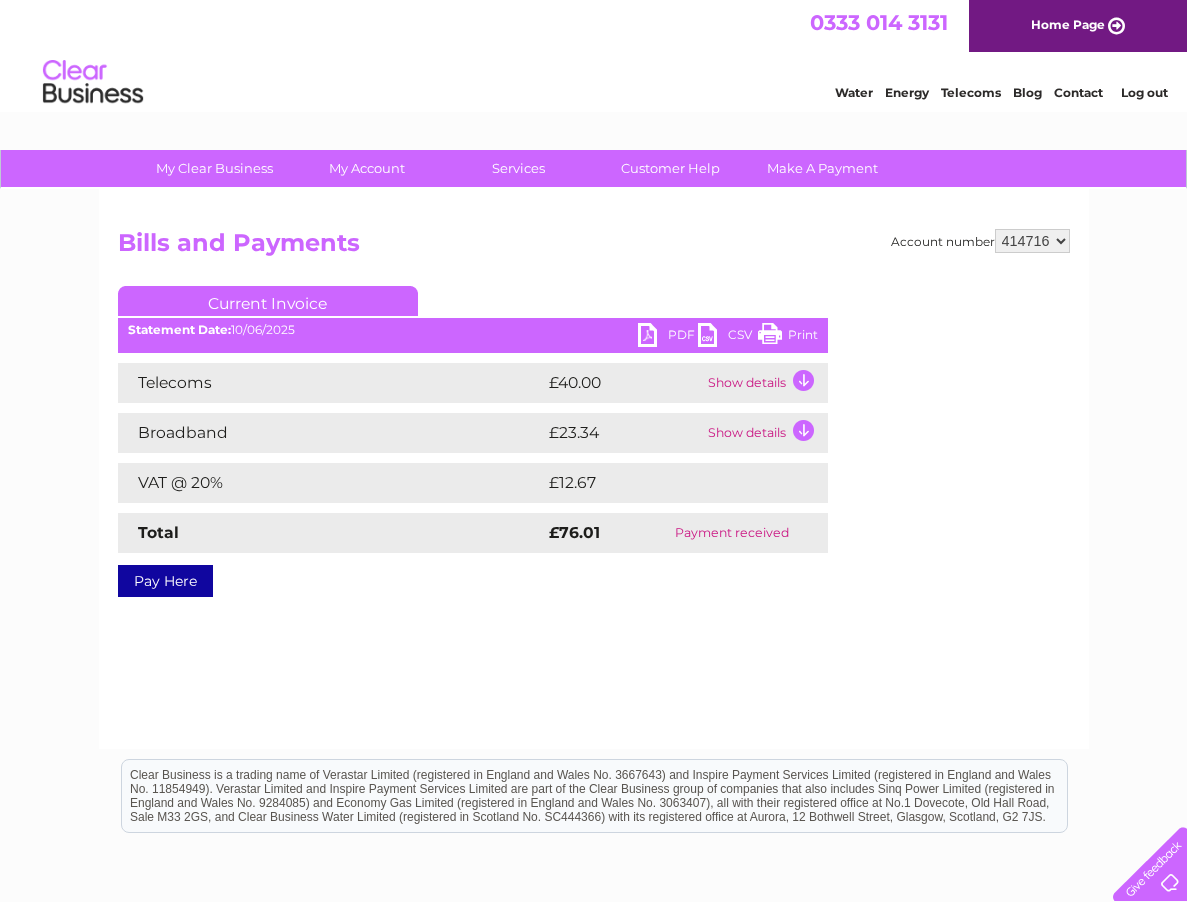scroll, scrollTop: 0, scrollLeft: 0, axis: both 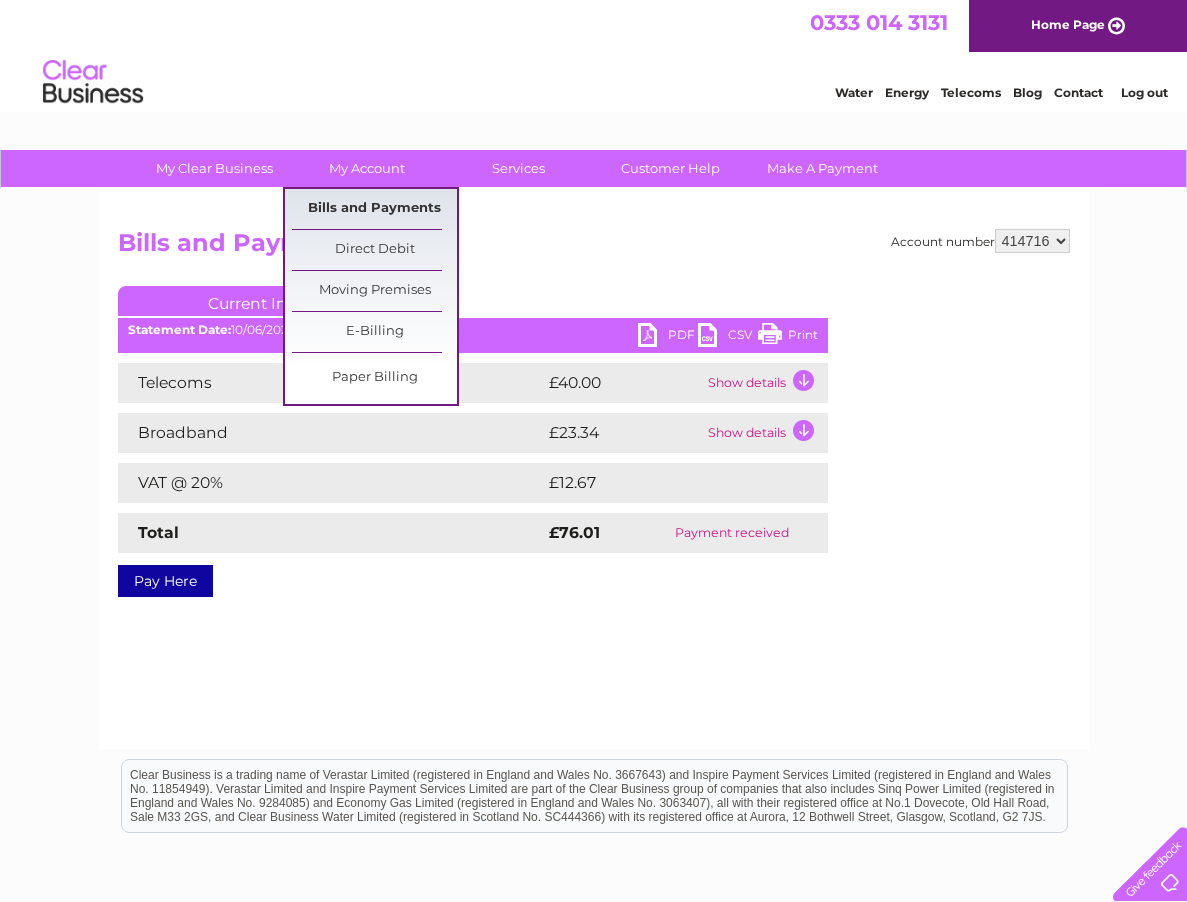 click on "Bills and Payments" at bounding box center (374, 209) 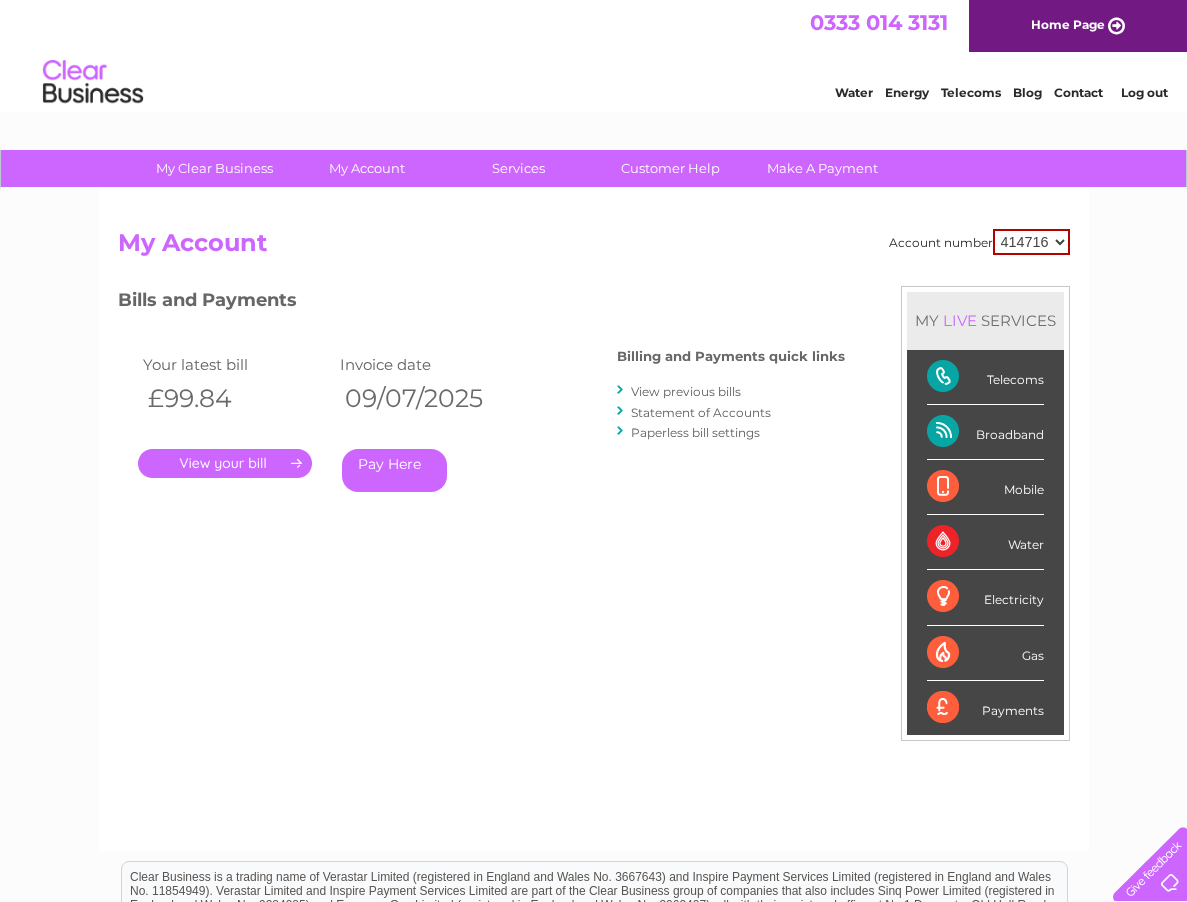 scroll, scrollTop: 0, scrollLeft: 0, axis: both 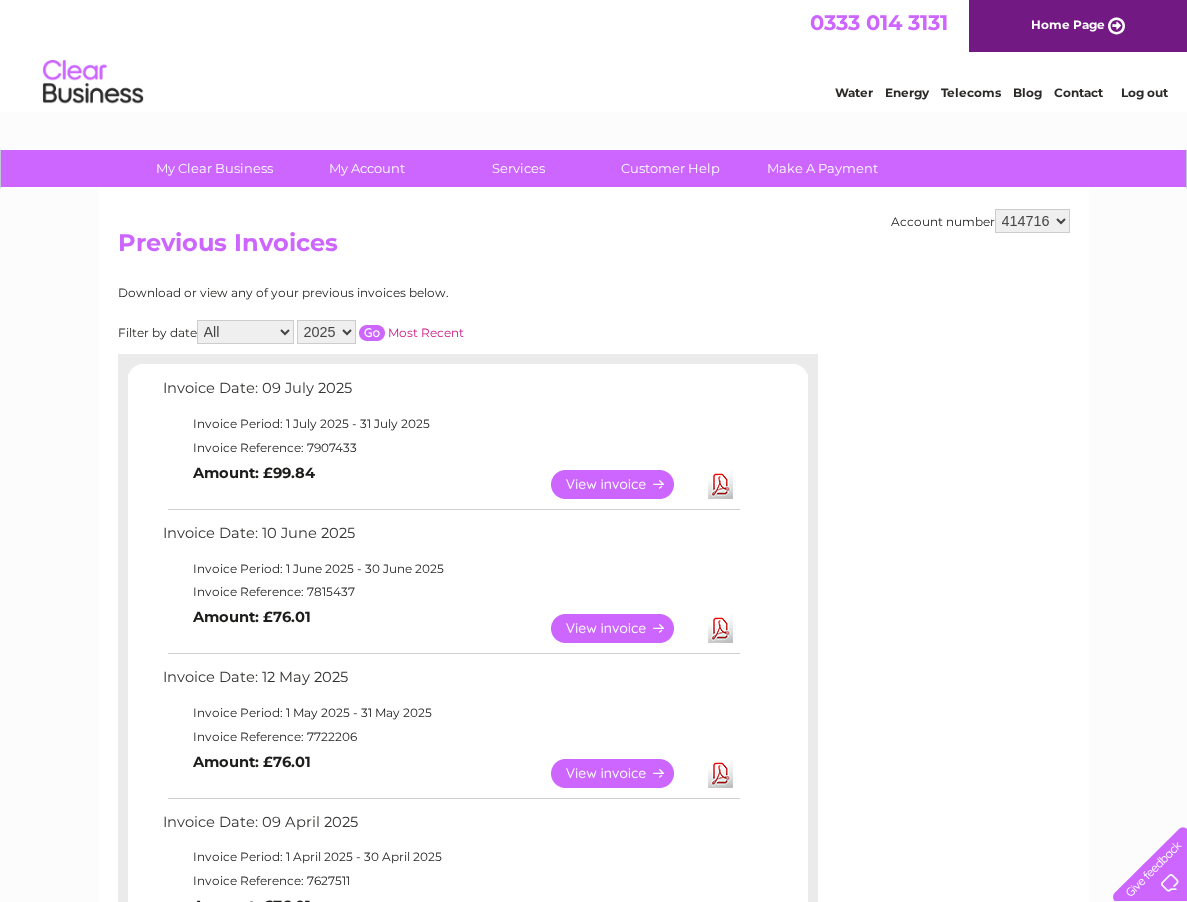 click on "View" at bounding box center (624, 628) 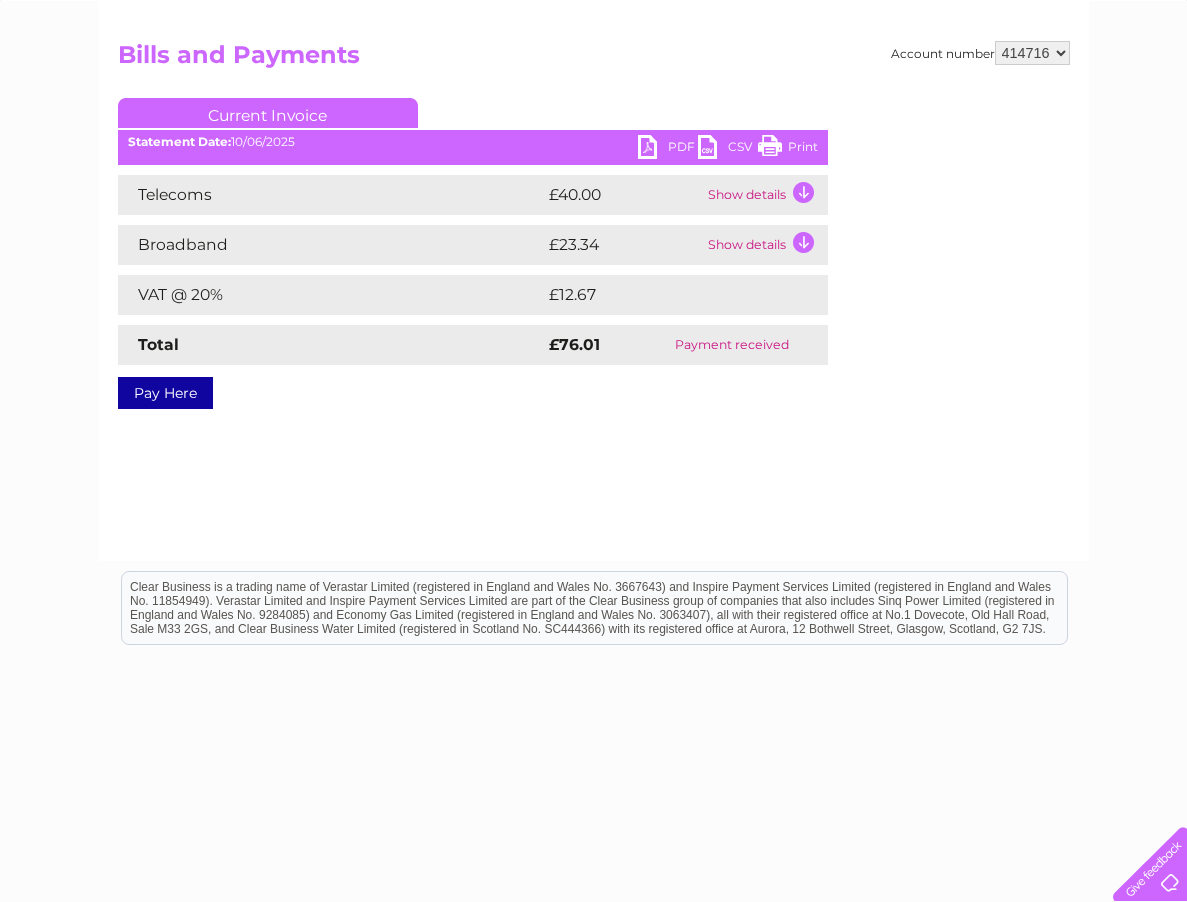 scroll, scrollTop: 0, scrollLeft: 0, axis: both 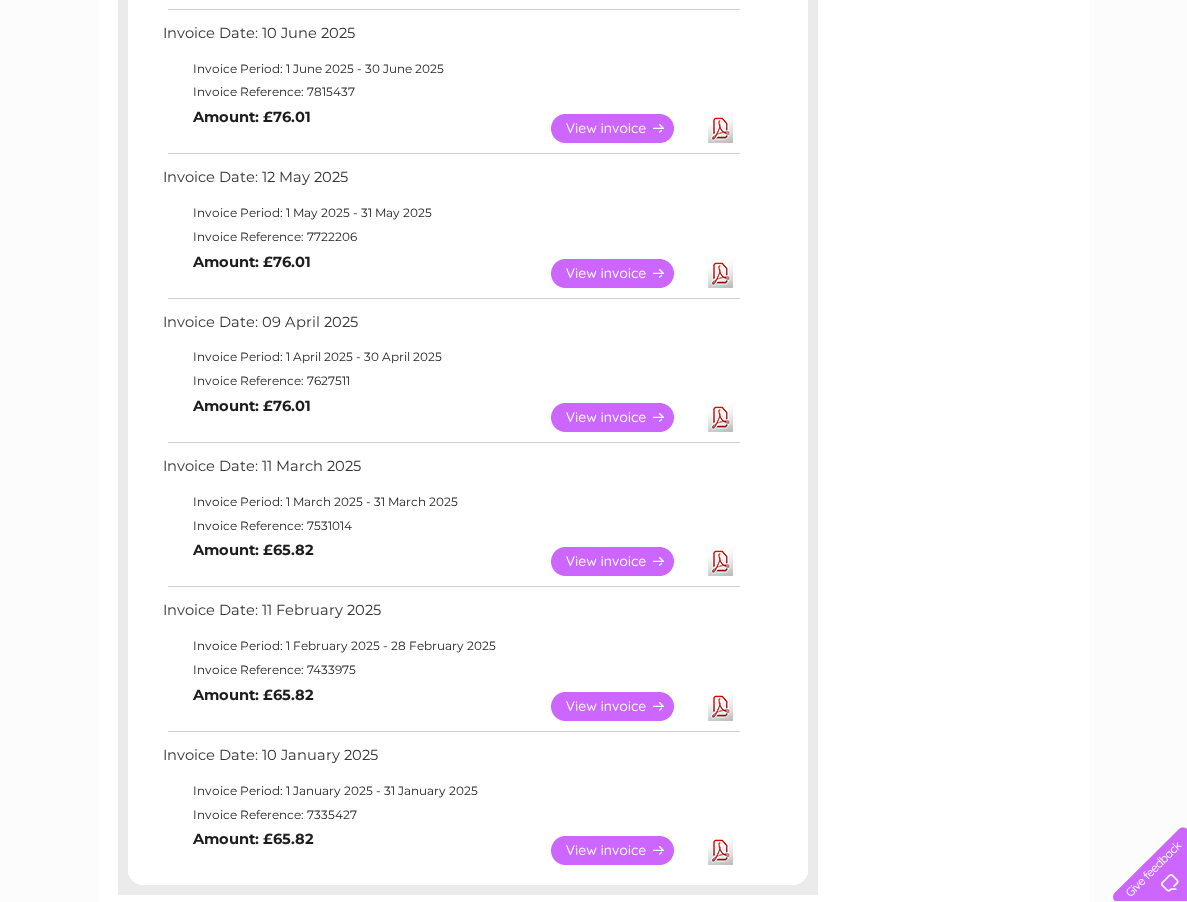 click on "View" at bounding box center [624, 561] 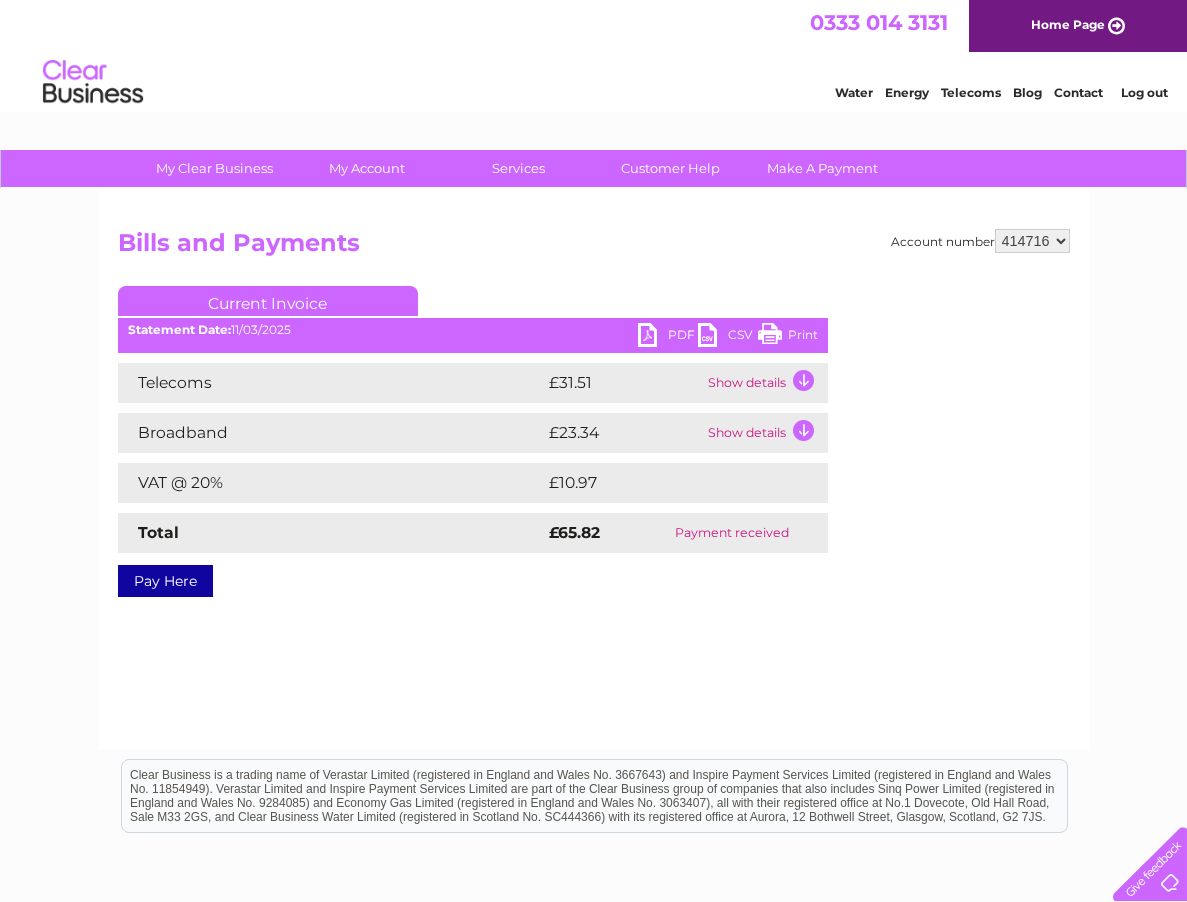 scroll, scrollTop: 0, scrollLeft: 0, axis: both 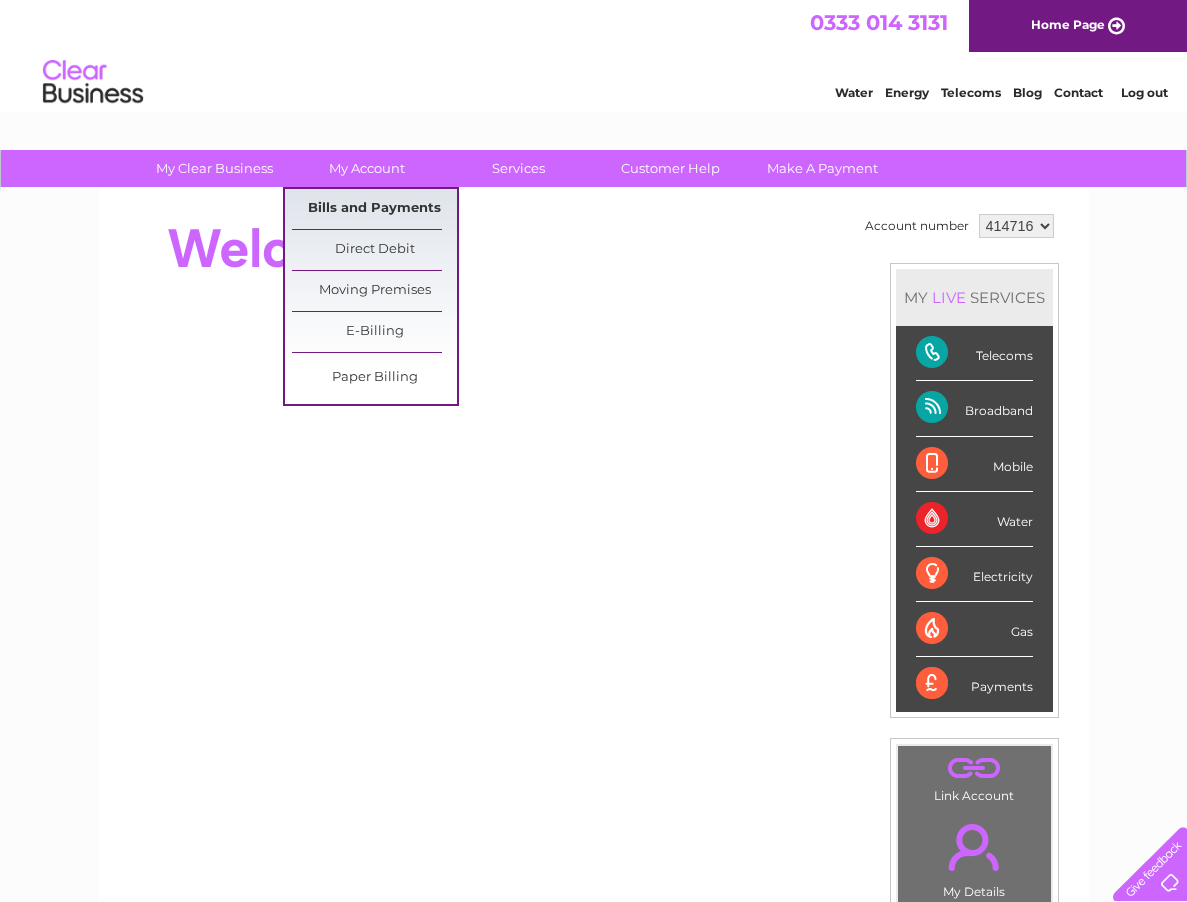 click on "Bills and Payments" at bounding box center (374, 209) 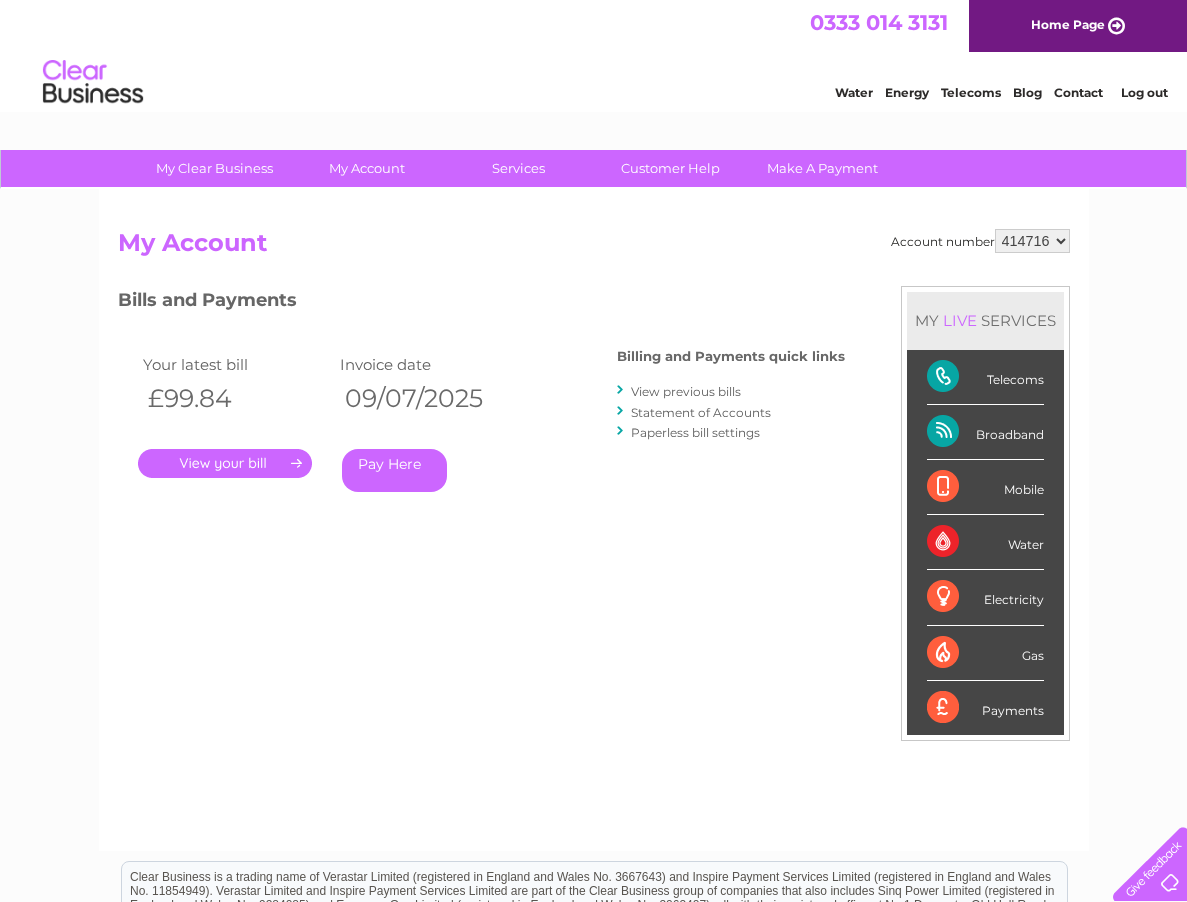 scroll, scrollTop: 0, scrollLeft: 0, axis: both 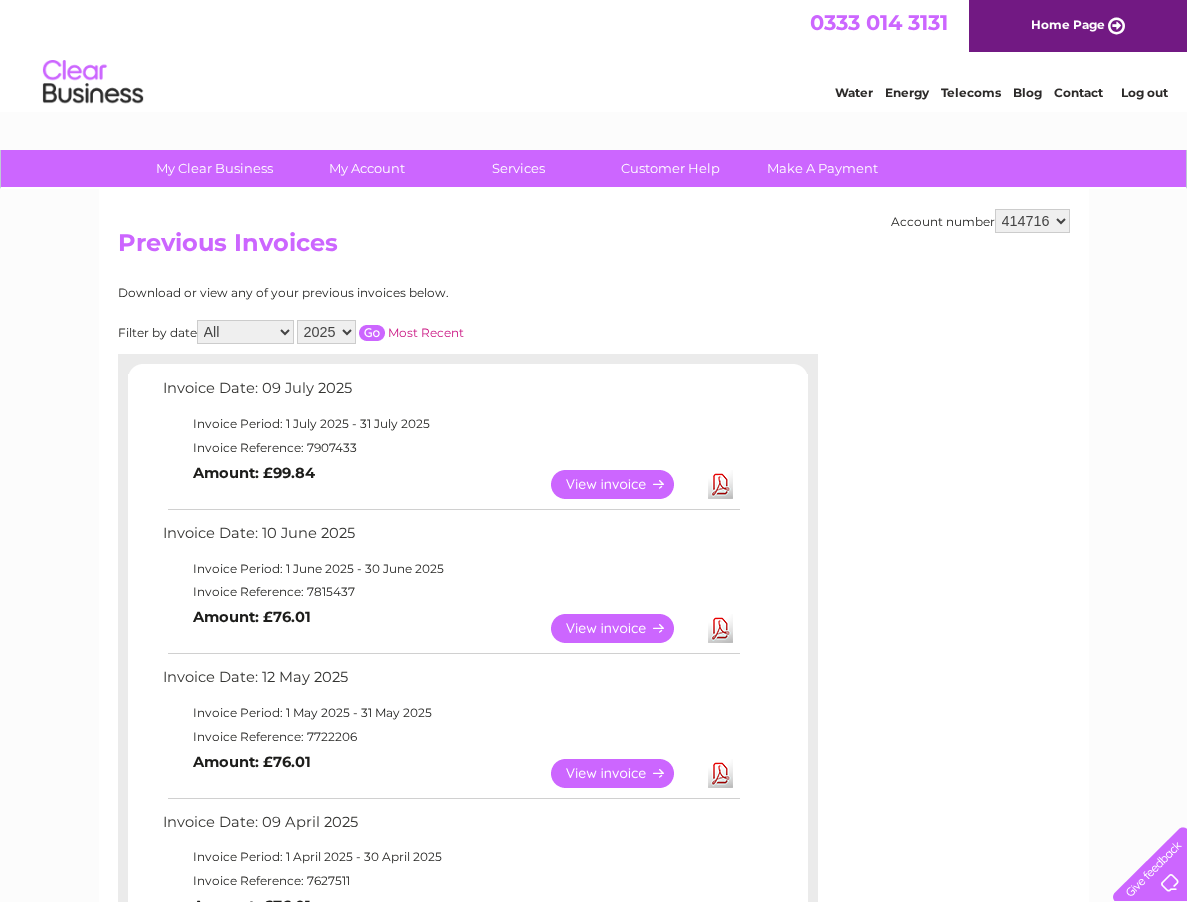 click on "2025
2024
2023
2022" at bounding box center [326, 332] 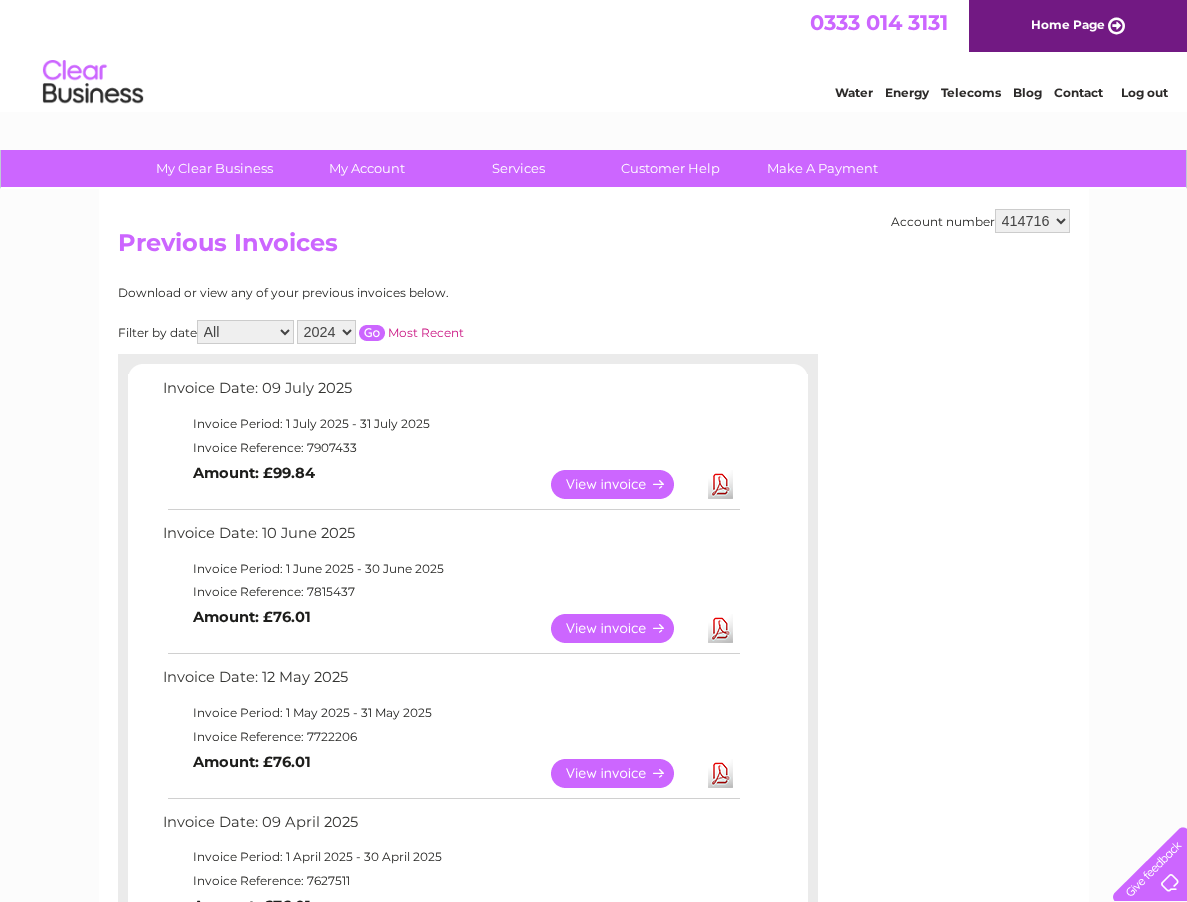 click at bounding box center [372, 333] 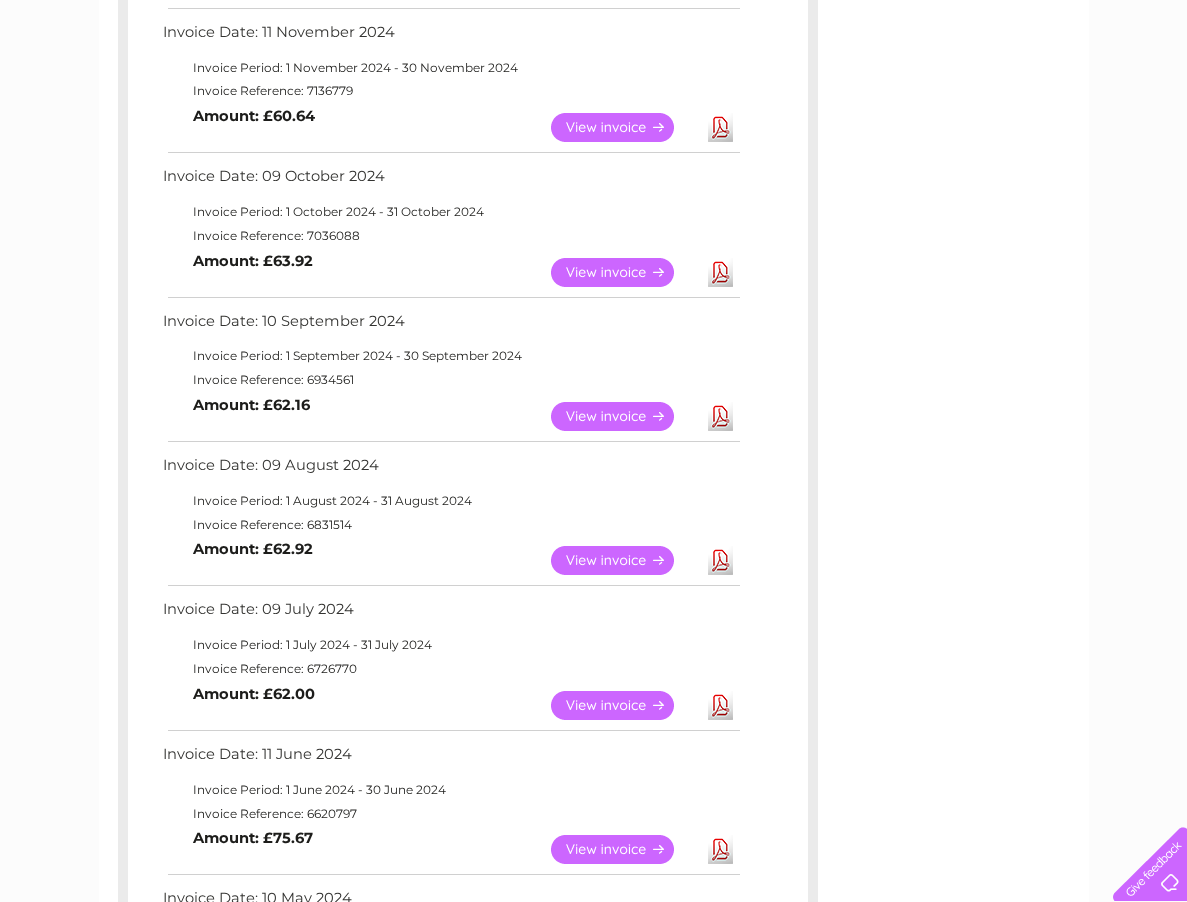 scroll, scrollTop: 0, scrollLeft: 0, axis: both 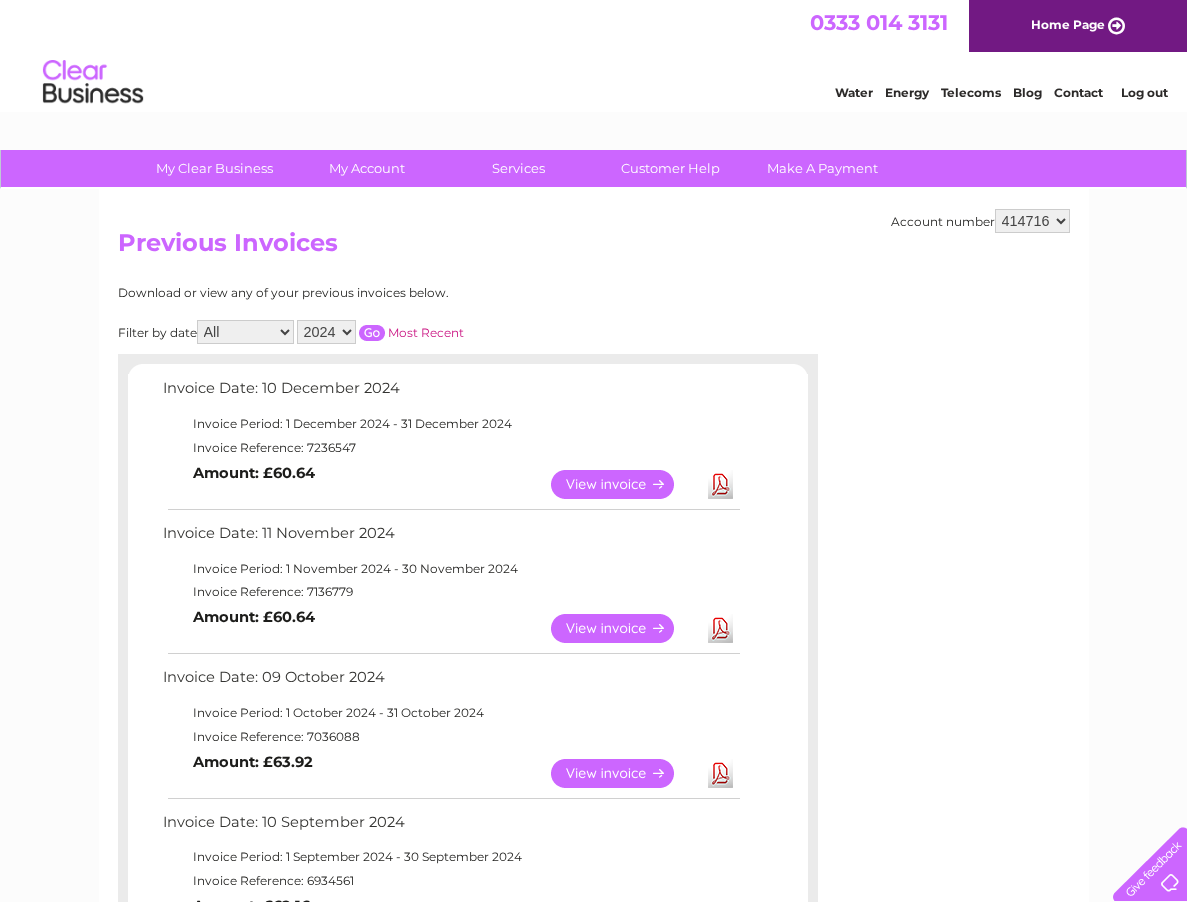 click on "2025
2024
2023
2022" at bounding box center [326, 332] 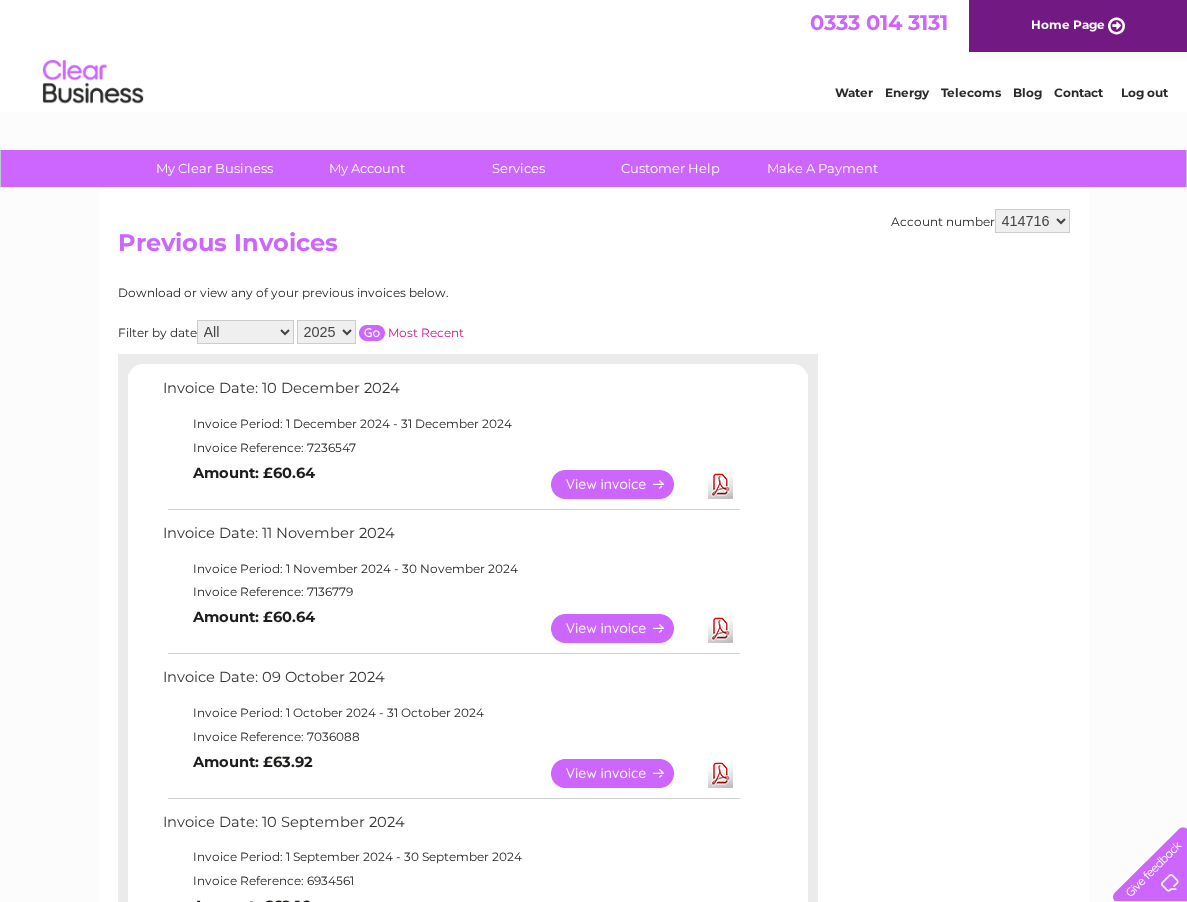 click on "2025
2024
2023
2022" at bounding box center [326, 332] 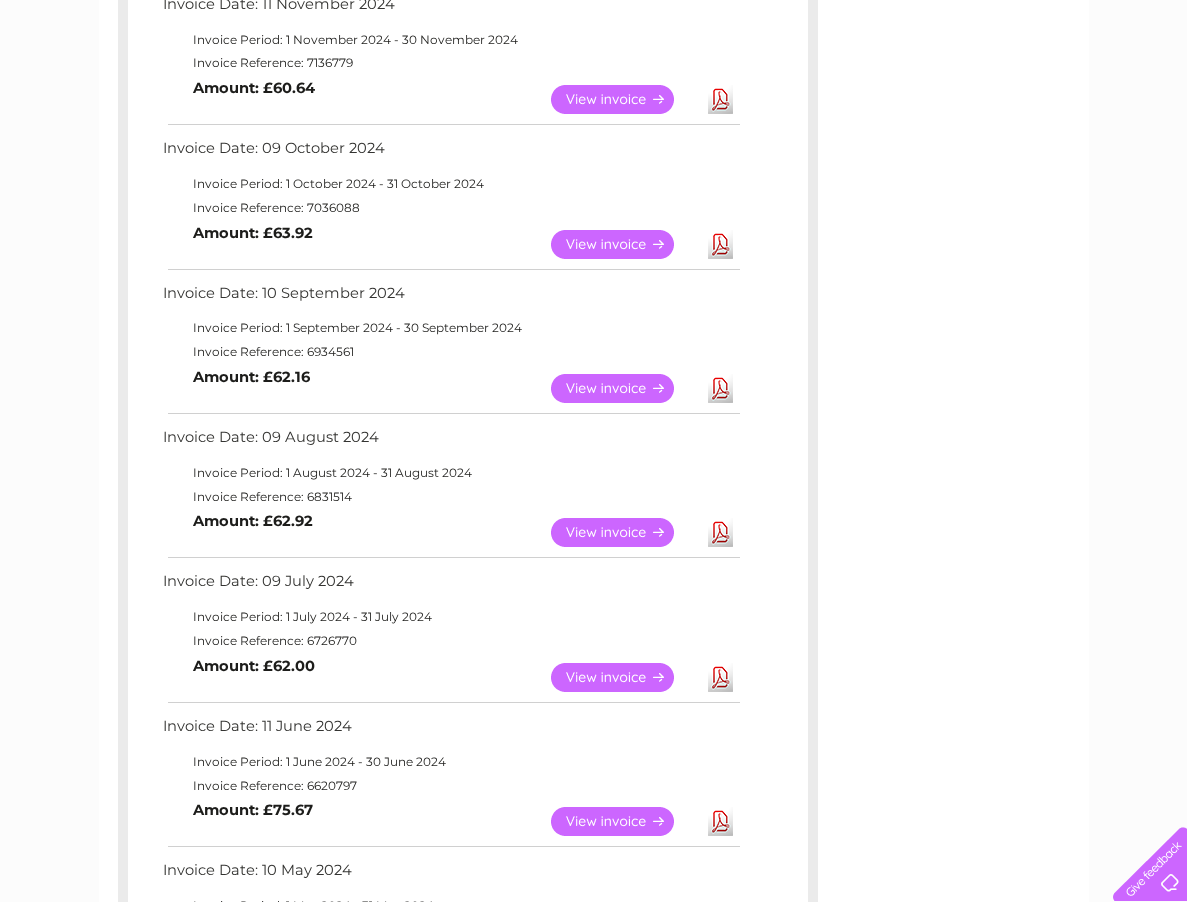 scroll, scrollTop: 0, scrollLeft: 0, axis: both 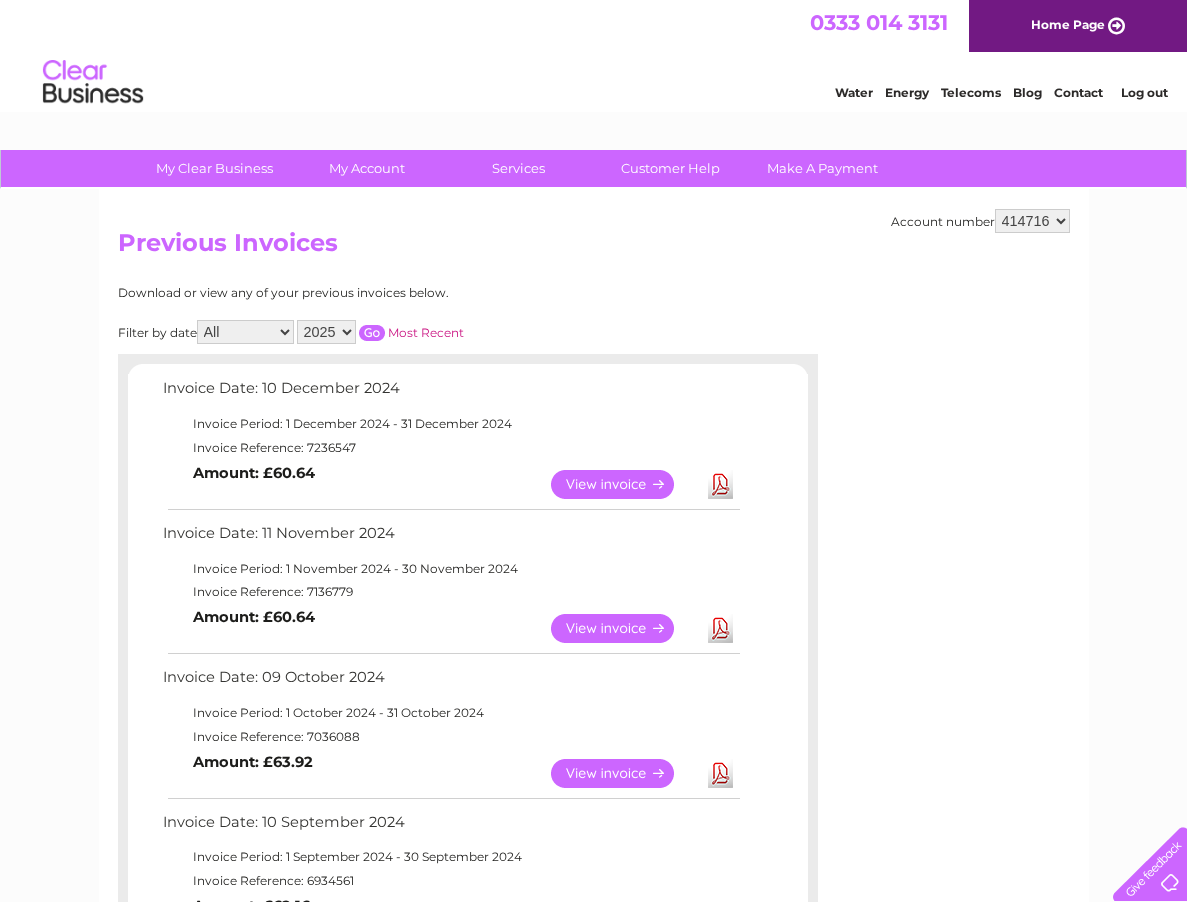 click on "2025
2024
2023
2022" at bounding box center (326, 332) 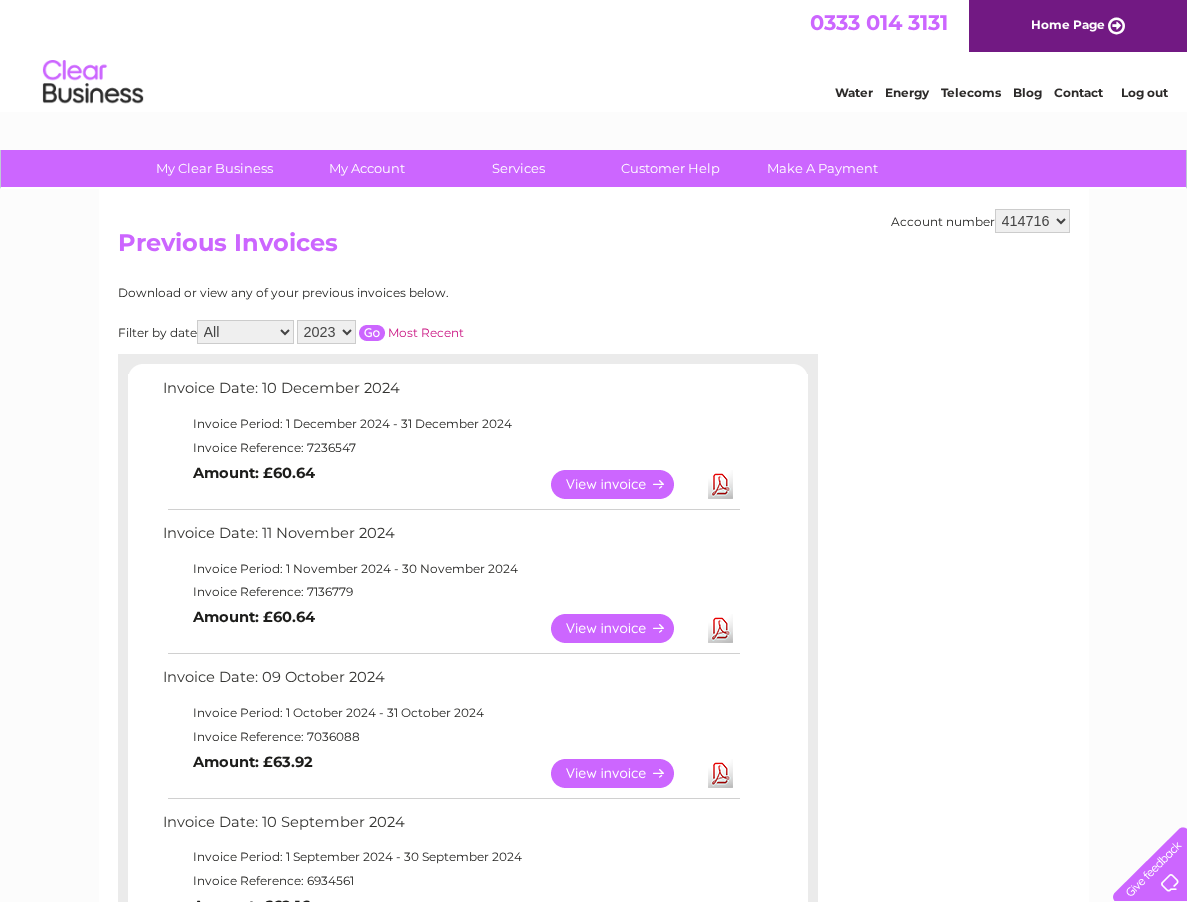 click at bounding box center (372, 333) 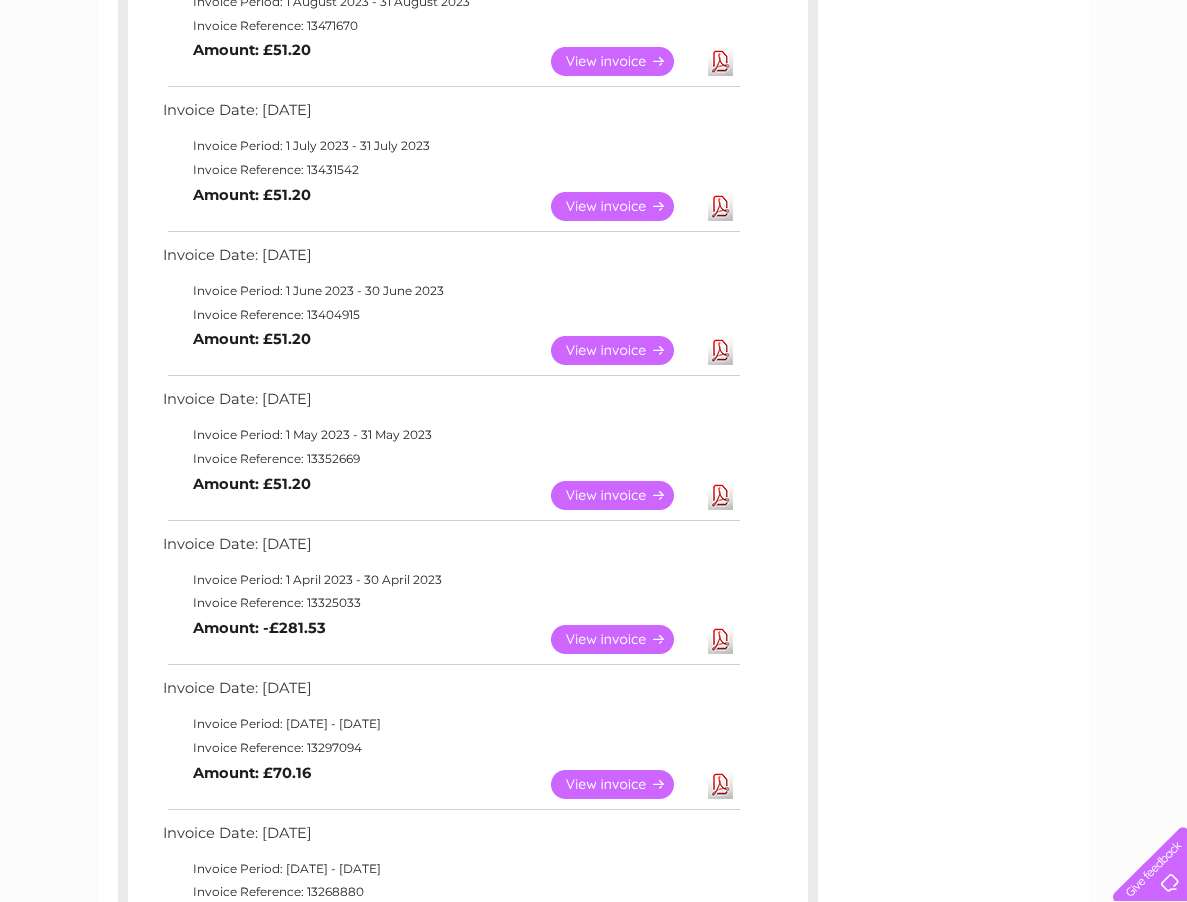 scroll, scrollTop: 1500, scrollLeft: 0, axis: vertical 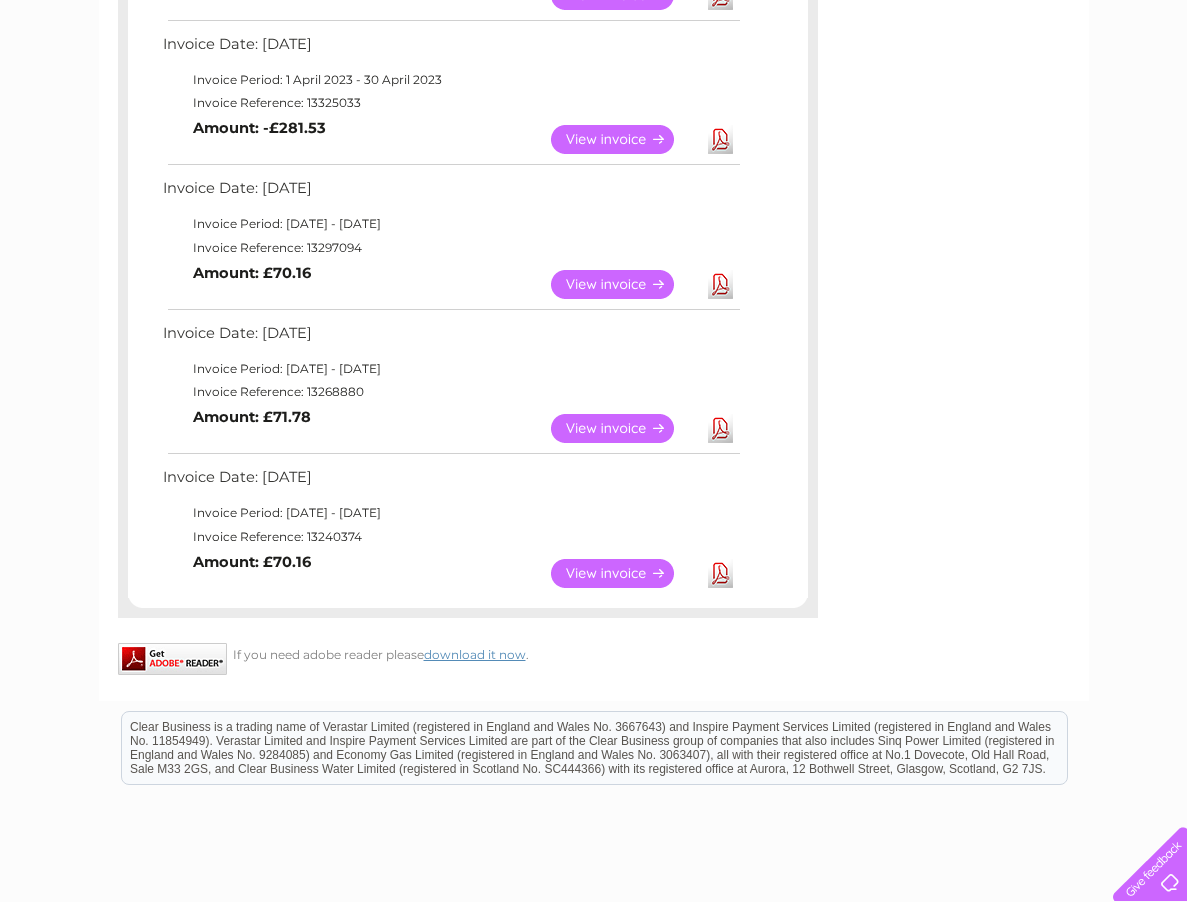 click on "View" at bounding box center (624, 428) 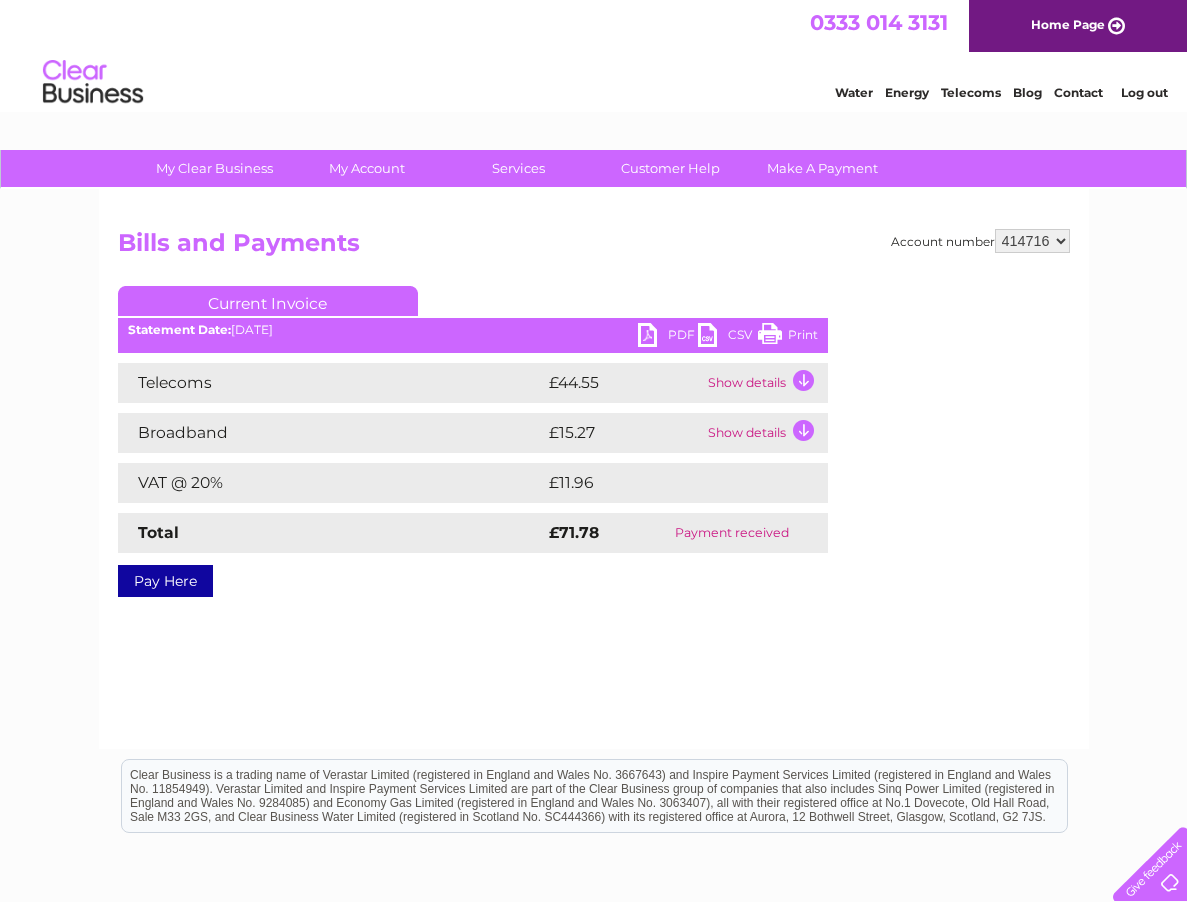 scroll, scrollTop: 0, scrollLeft: 0, axis: both 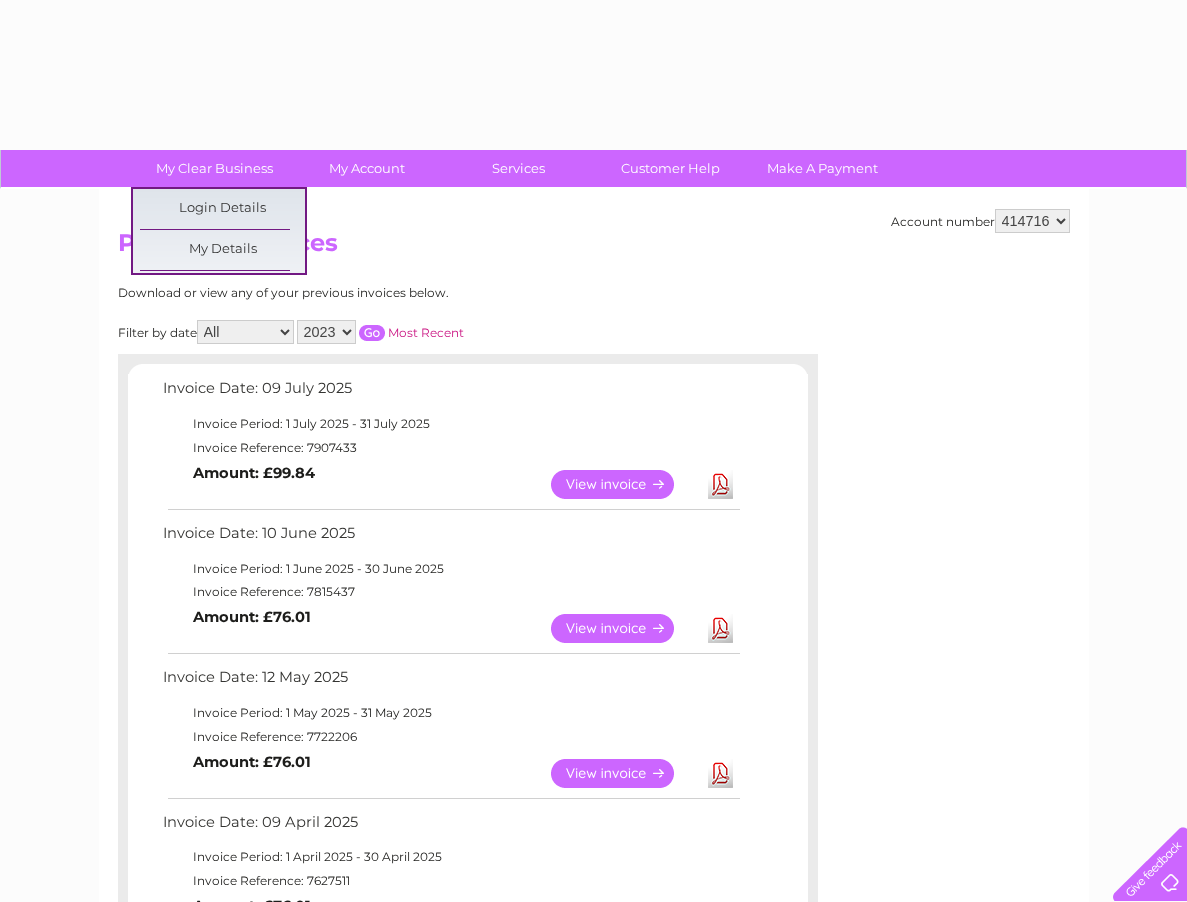 select on "2023" 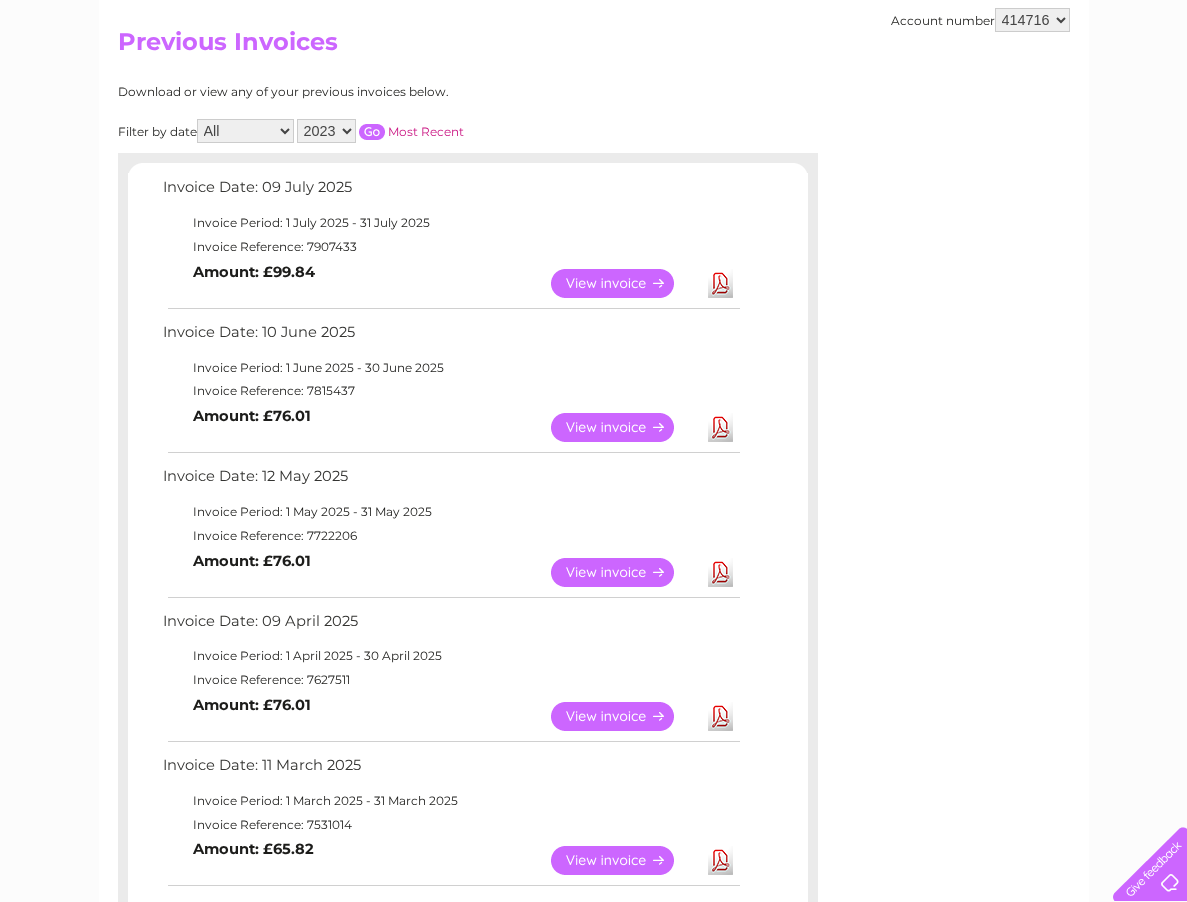 scroll, scrollTop: 0, scrollLeft: 0, axis: both 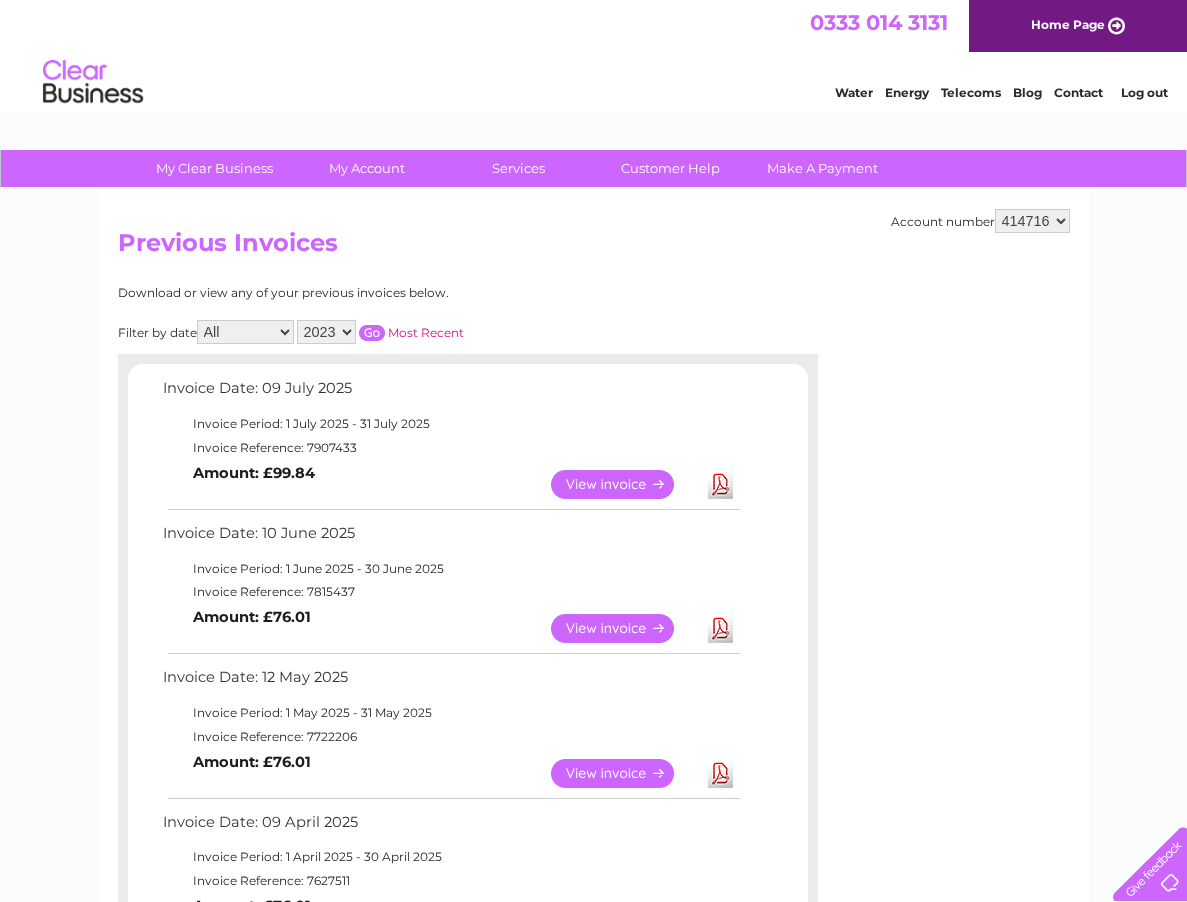 click at bounding box center (372, 333) 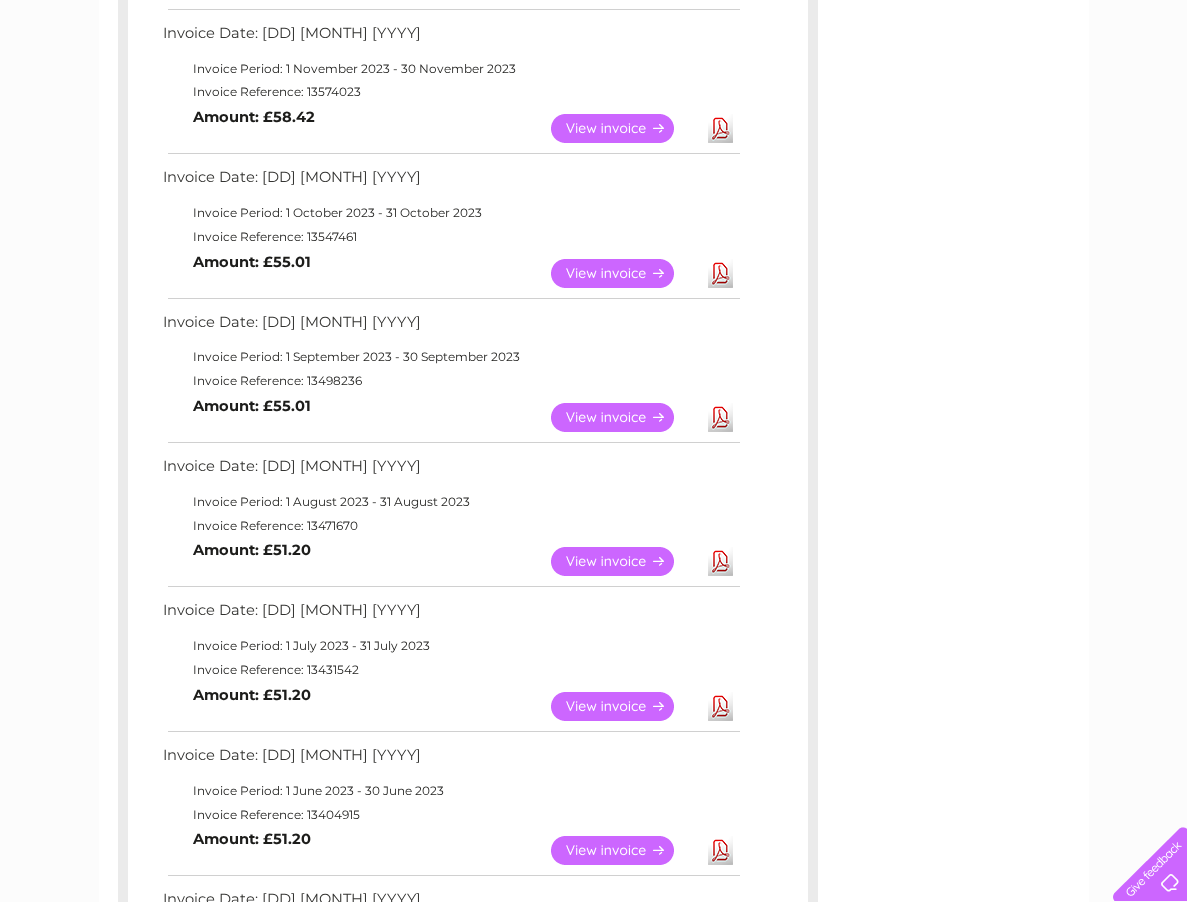 scroll, scrollTop: 1000, scrollLeft: 0, axis: vertical 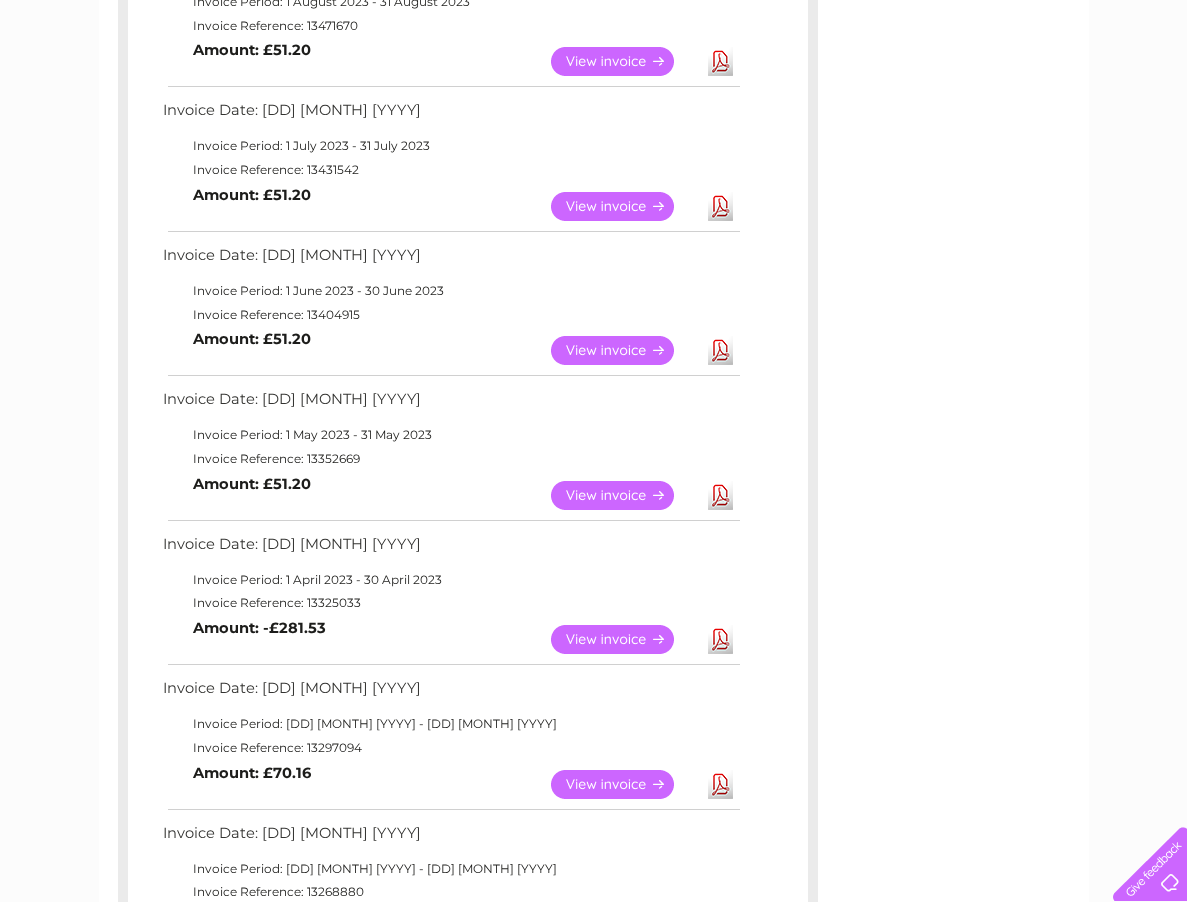 click on "View" at bounding box center (624, 639) 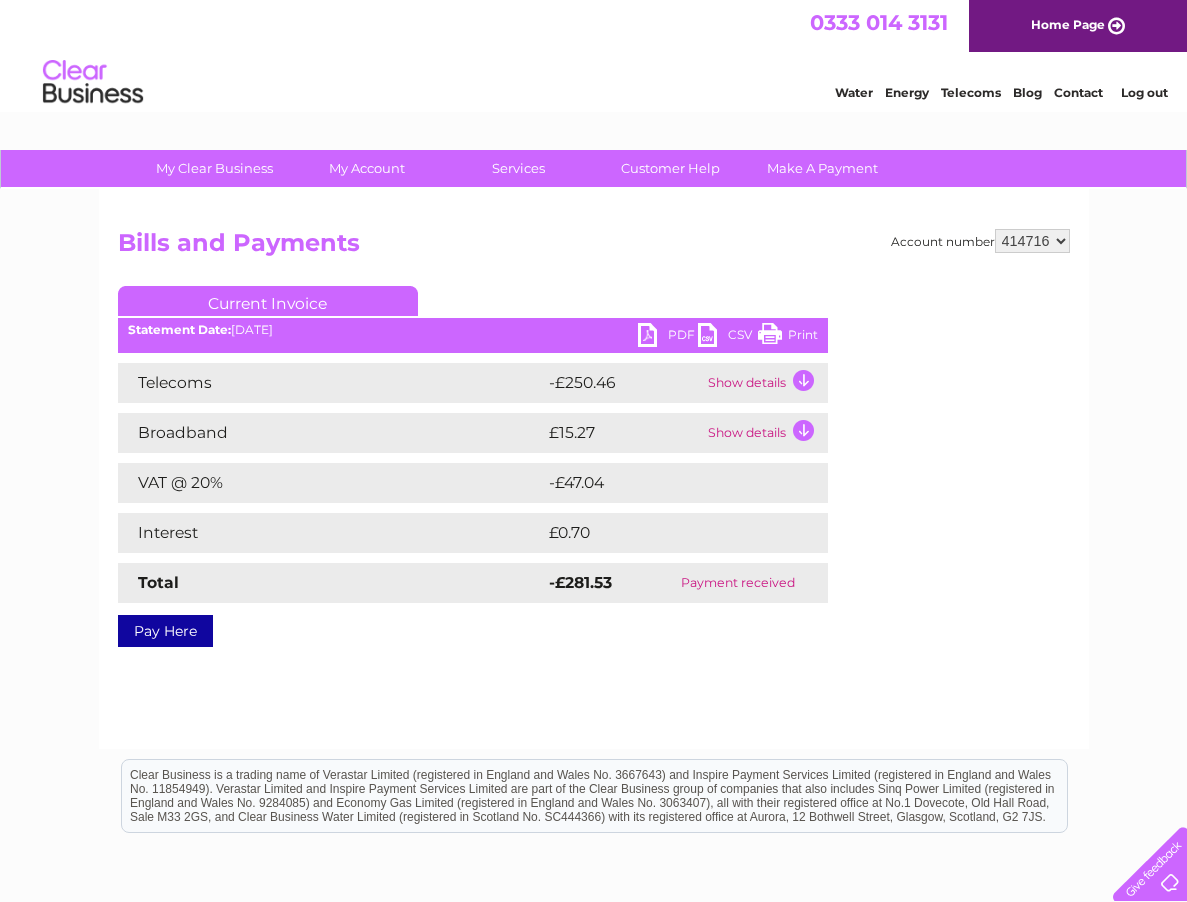 scroll, scrollTop: 0, scrollLeft: 0, axis: both 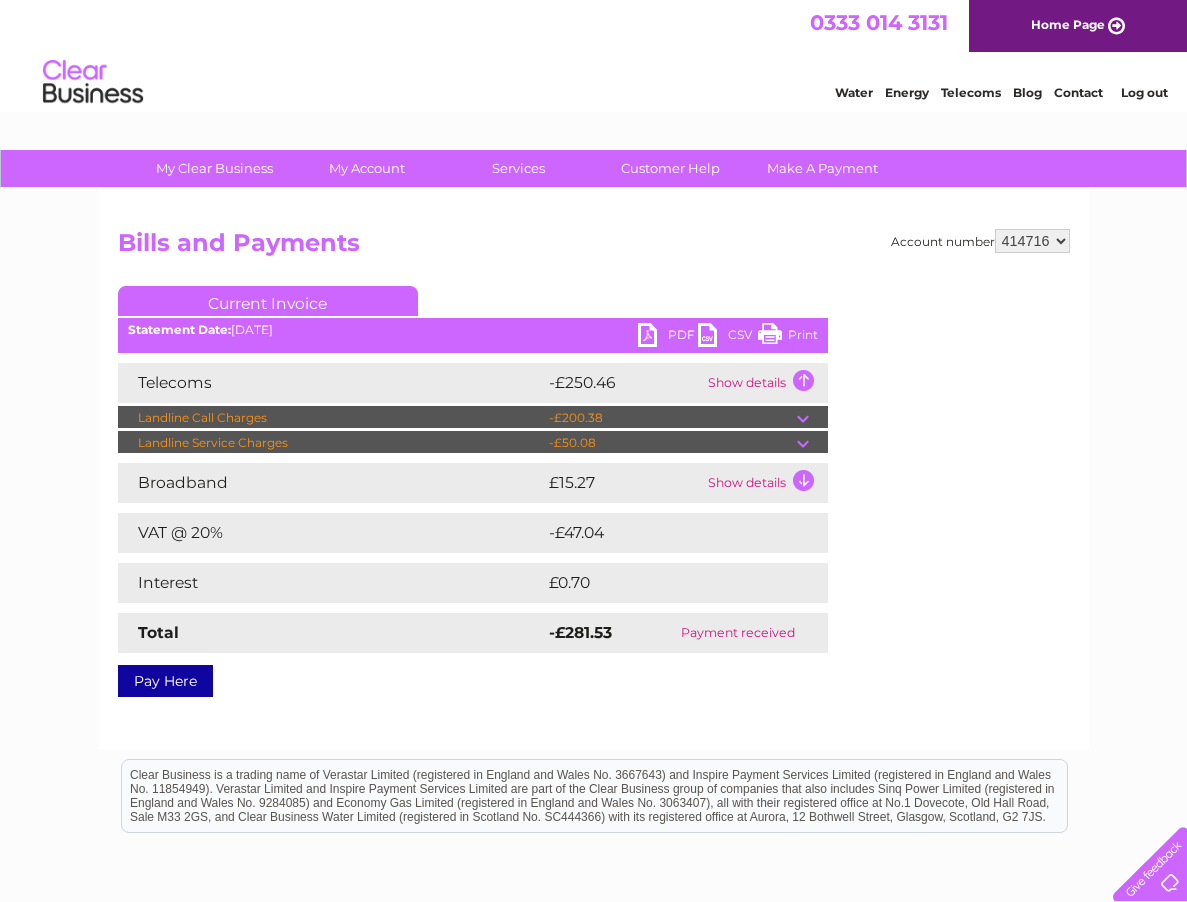 click at bounding box center (812, 418) 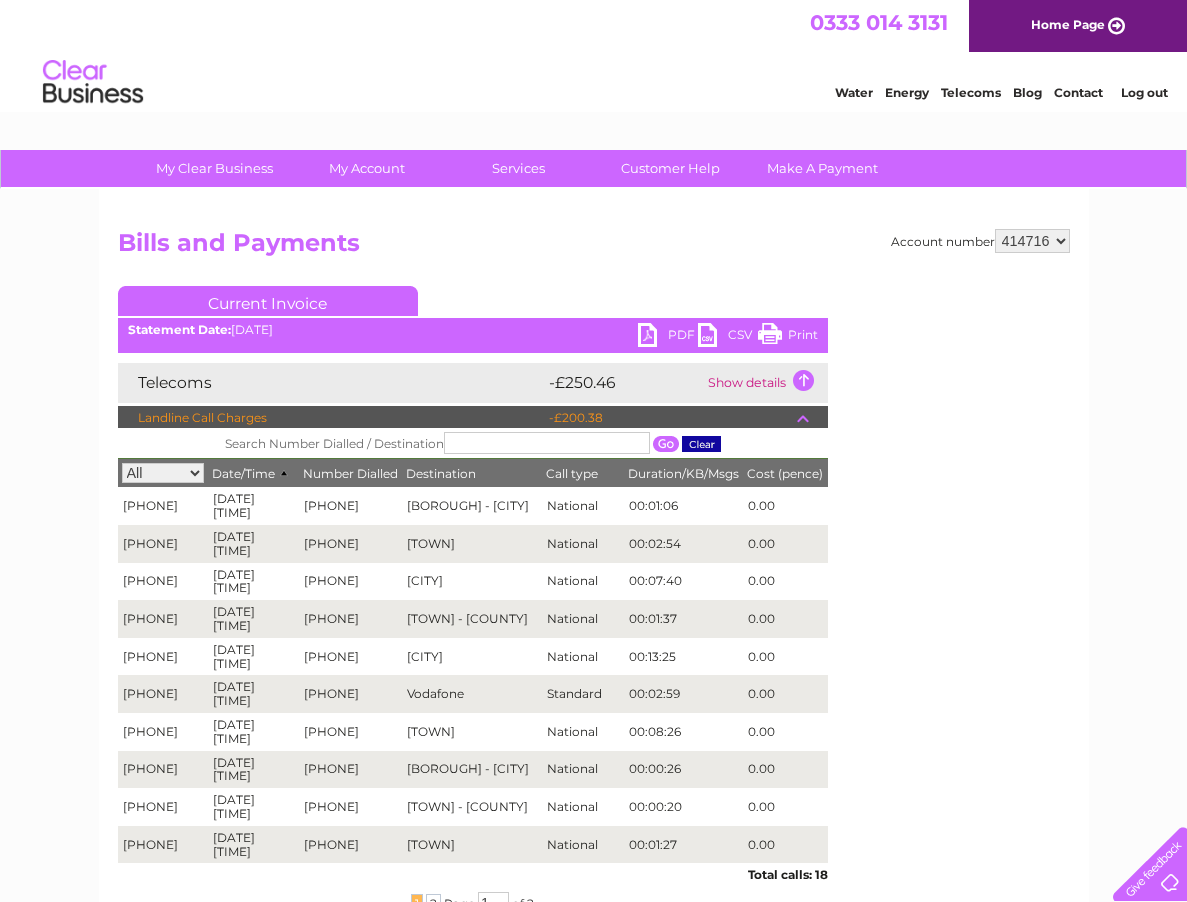 scroll, scrollTop: 500, scrollLeft: 0, axis: vertical 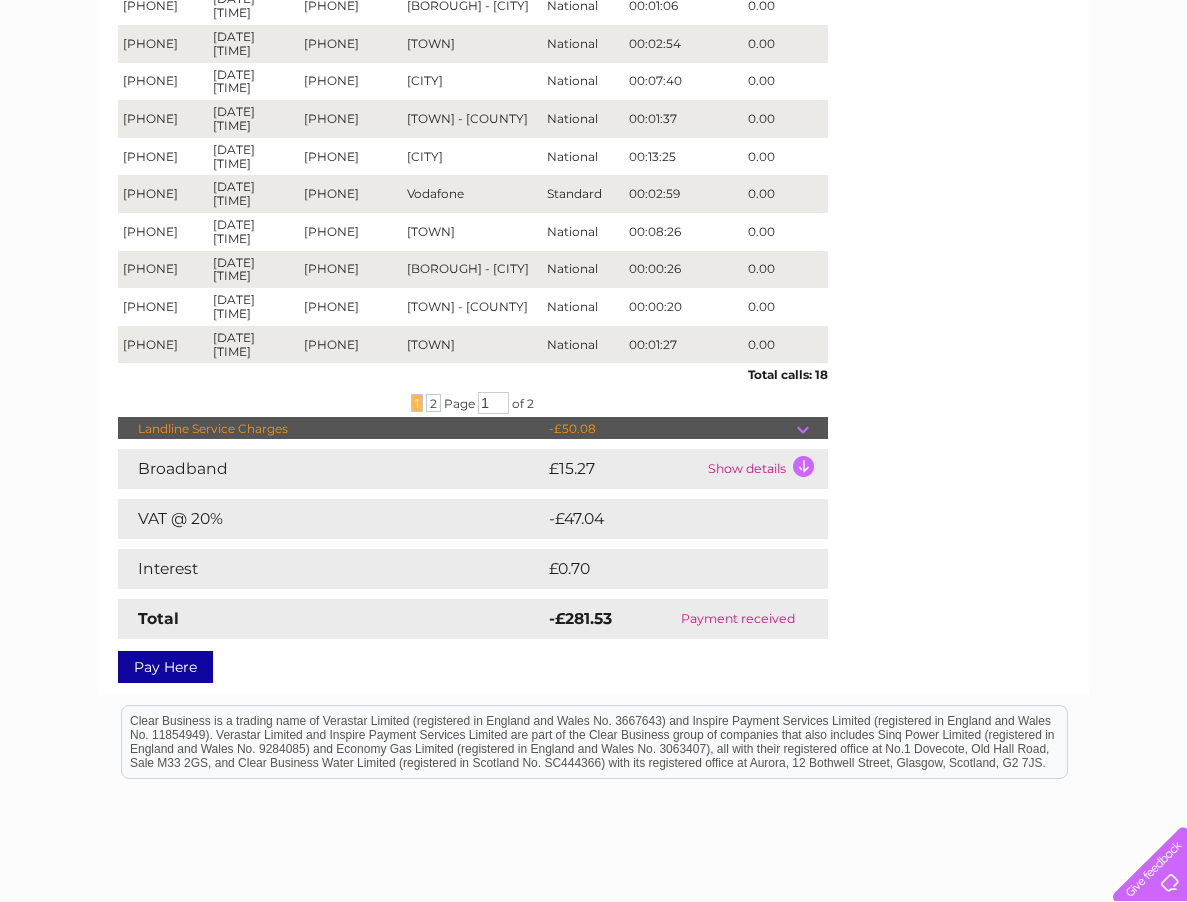 click at bounding box center (812, 429) 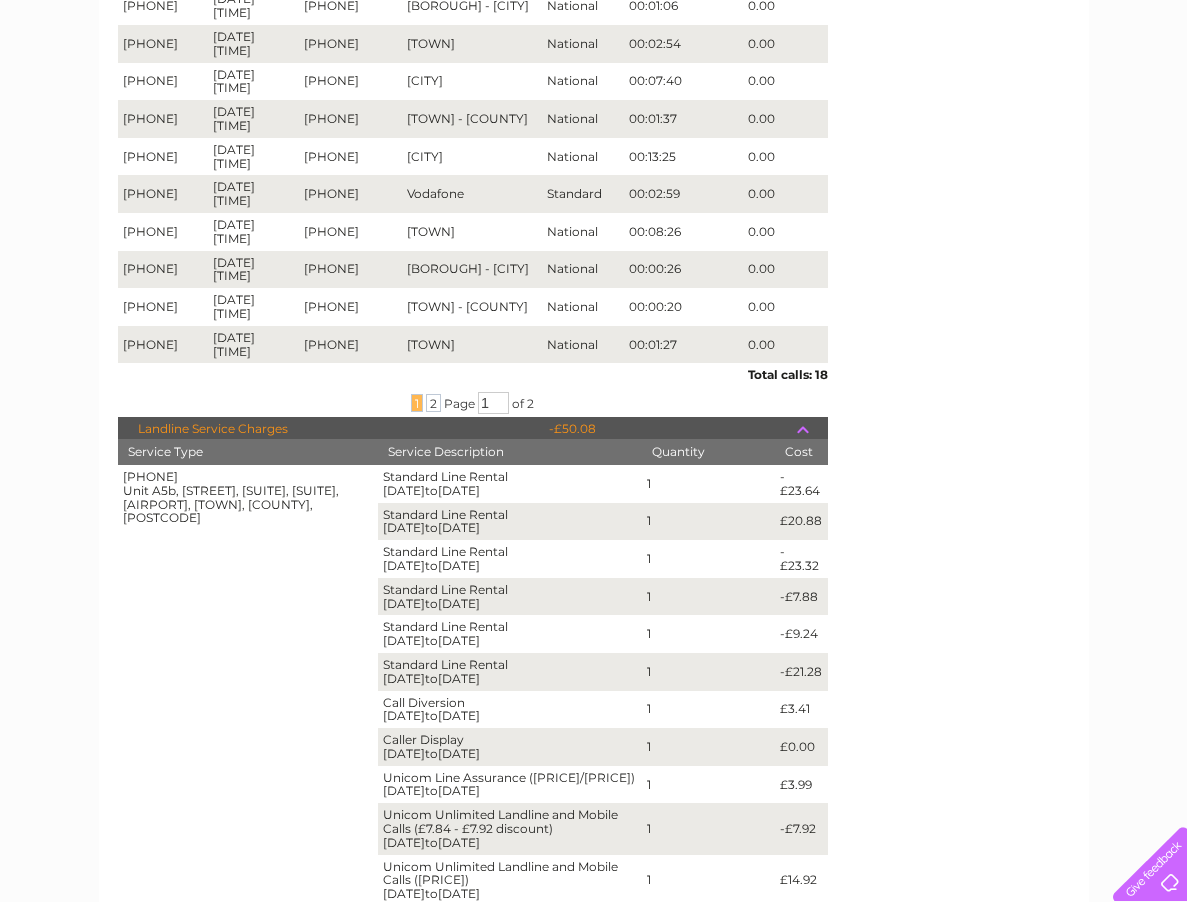 scroll, scrollTop: 0, scrollLeft: 0, axis: both 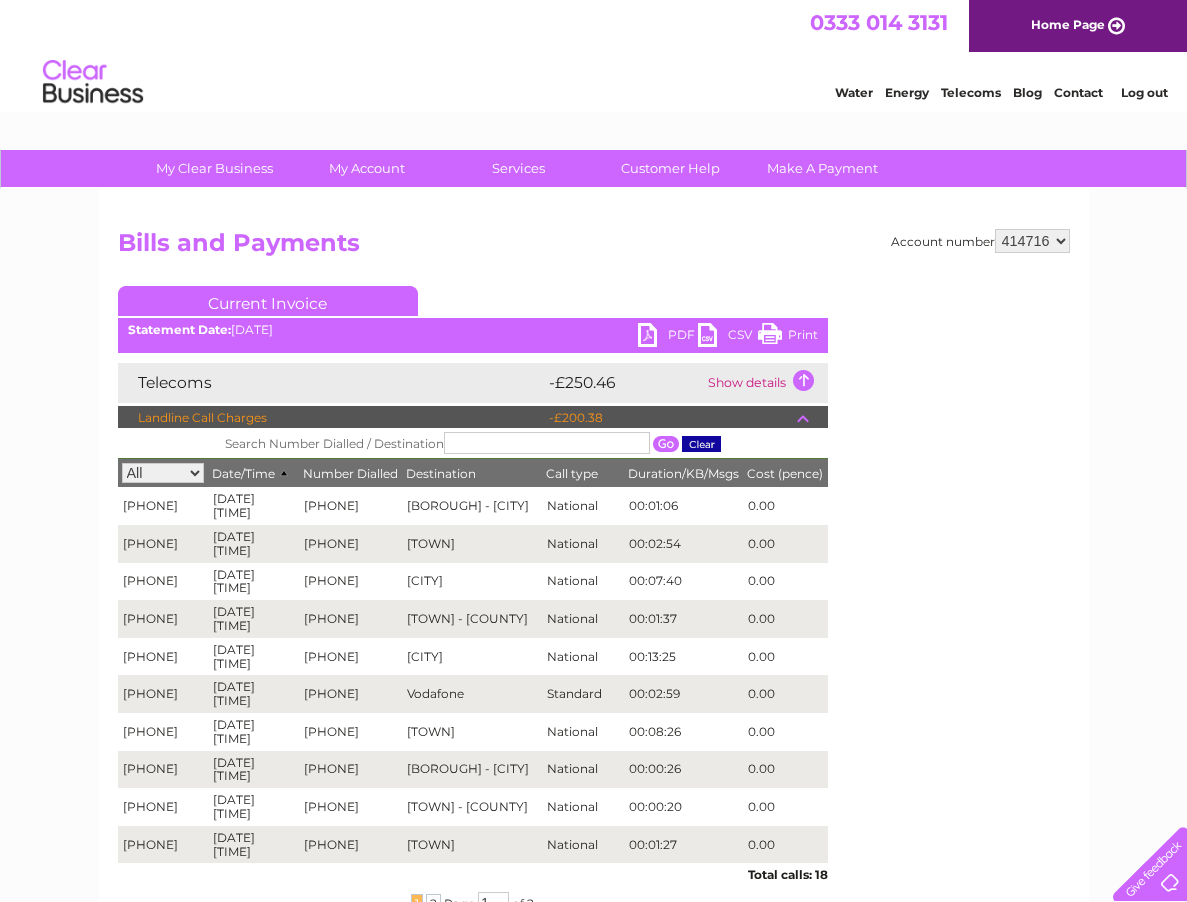 click on "Bills and Payments" at bounding box center (594, 248) 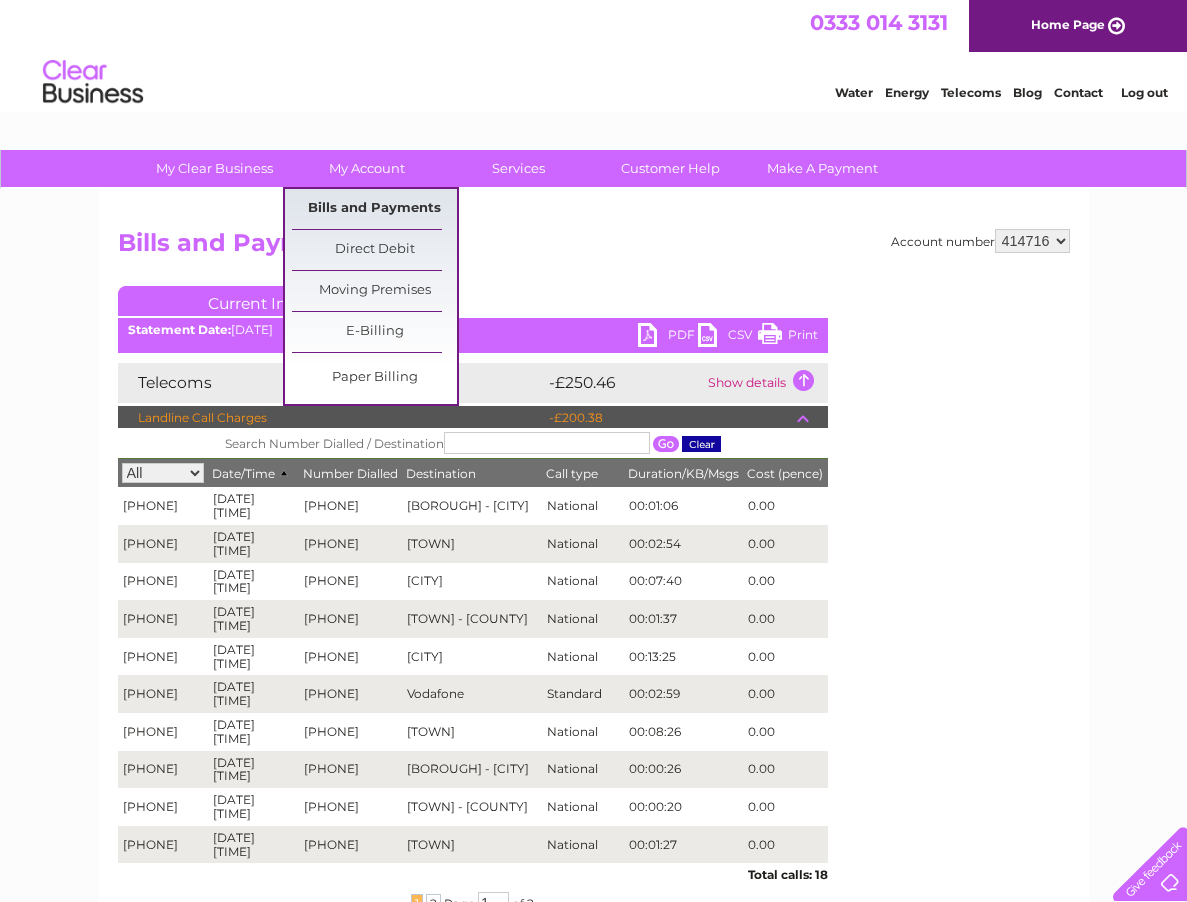 click on "Bills and Payments" at bounding box center (374, 209) 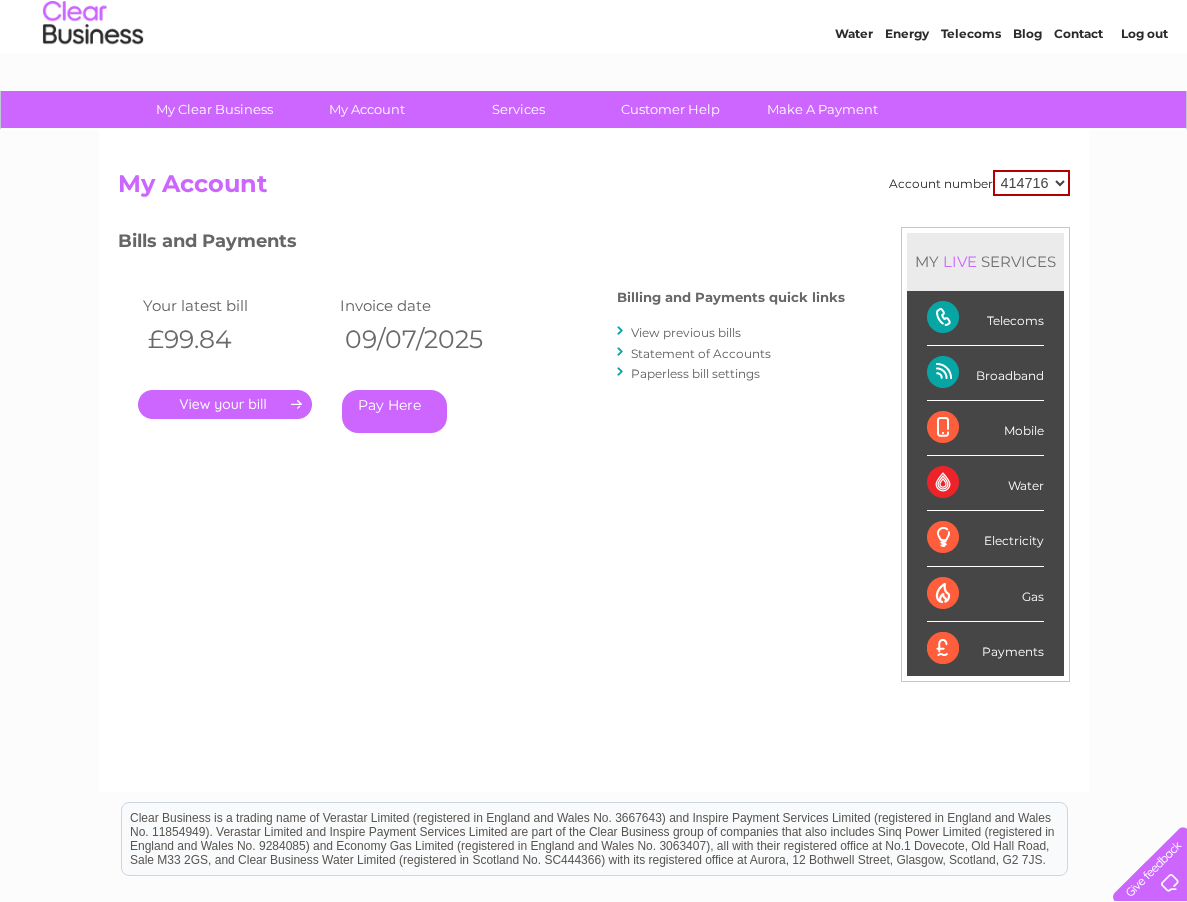 scroll, scrollTop: 0, scrollLeft: 0, axis: both 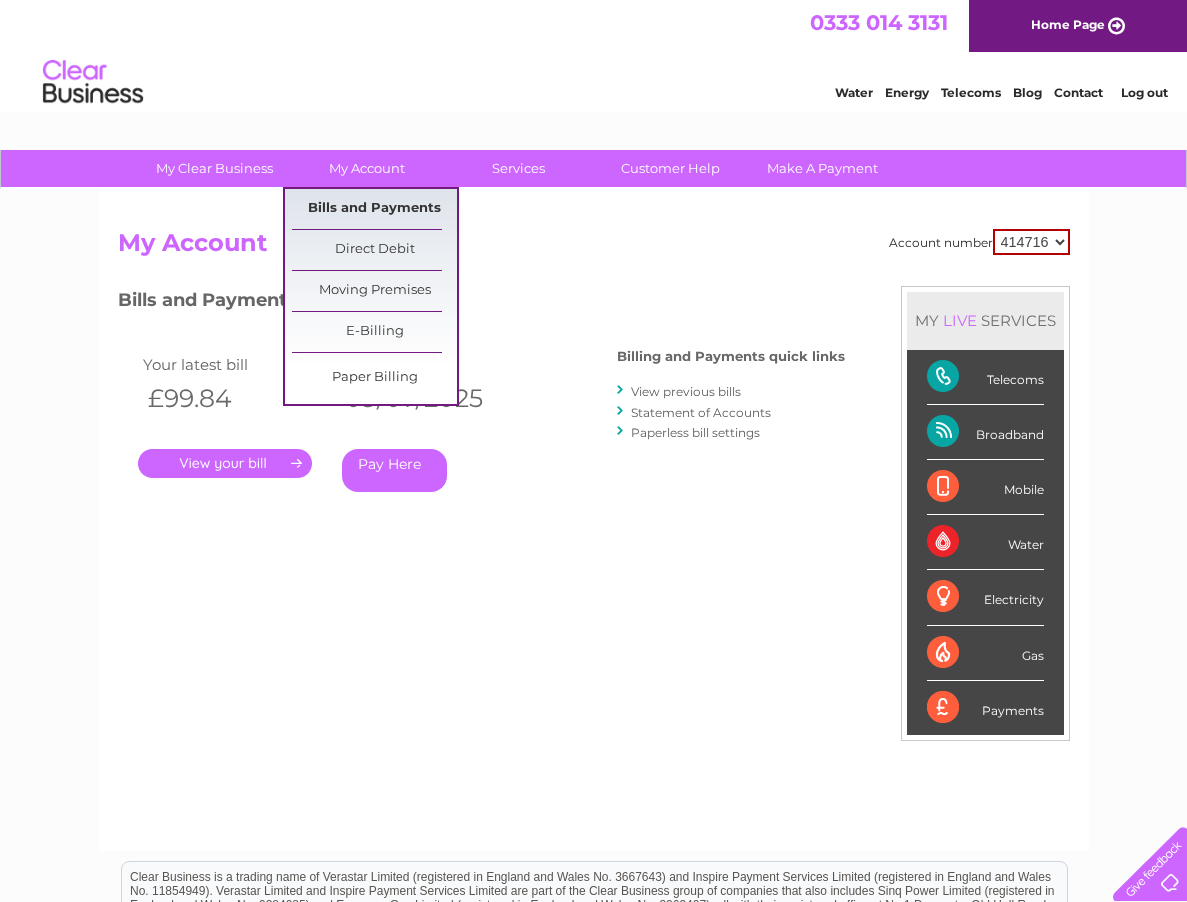 click on "Bills and Payments" at bounding box center (374, 209) 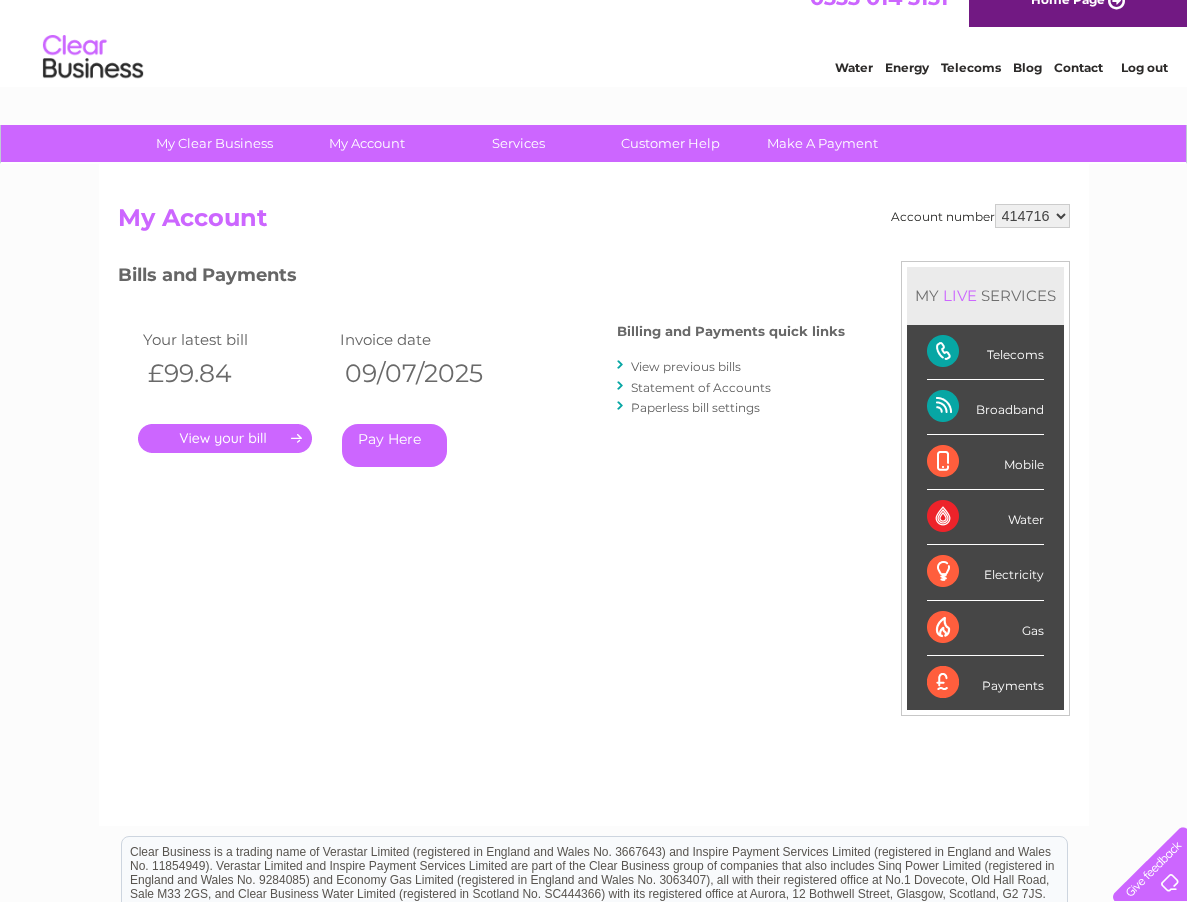 scroll, scrollTop: 0, scrollLeft: 0, axis: both 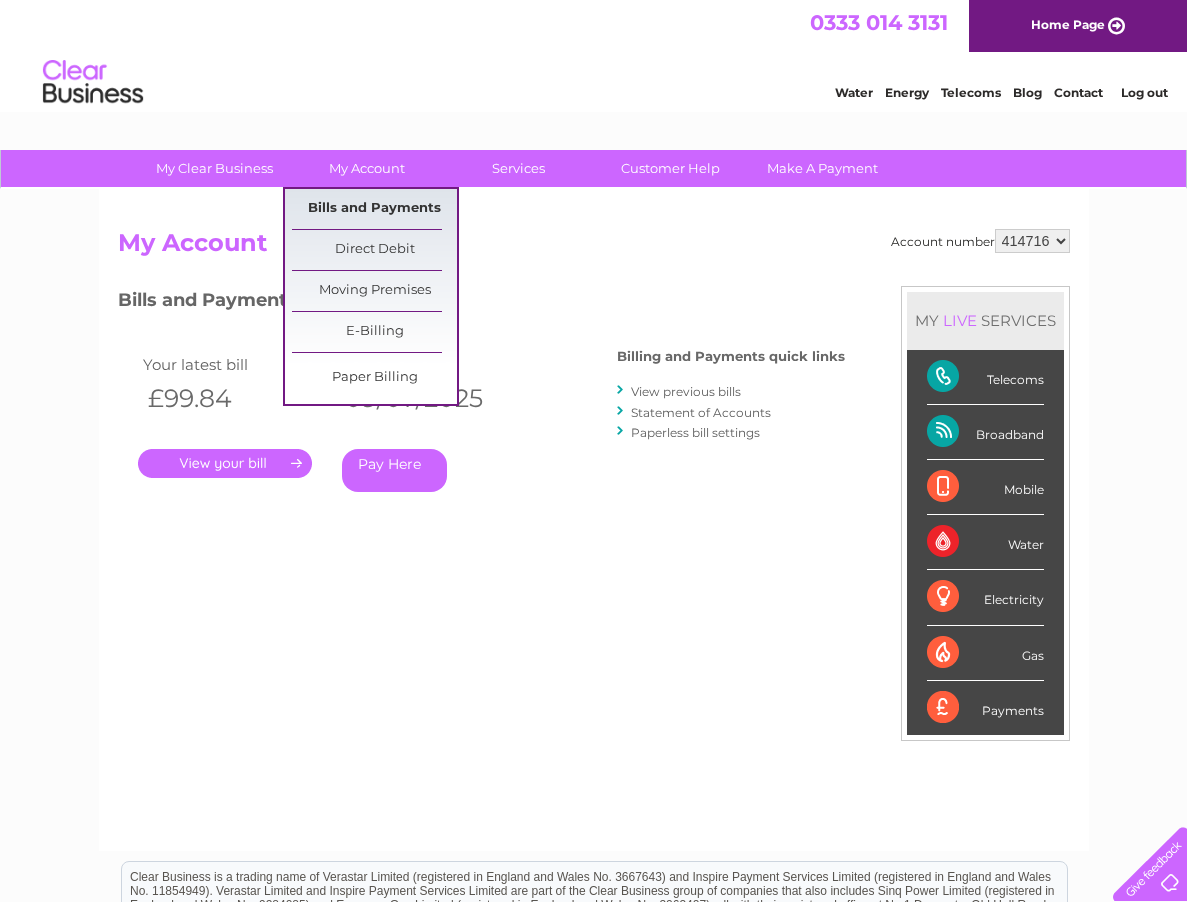 click on "Bills and Payments" at bounding box center (374, 209) 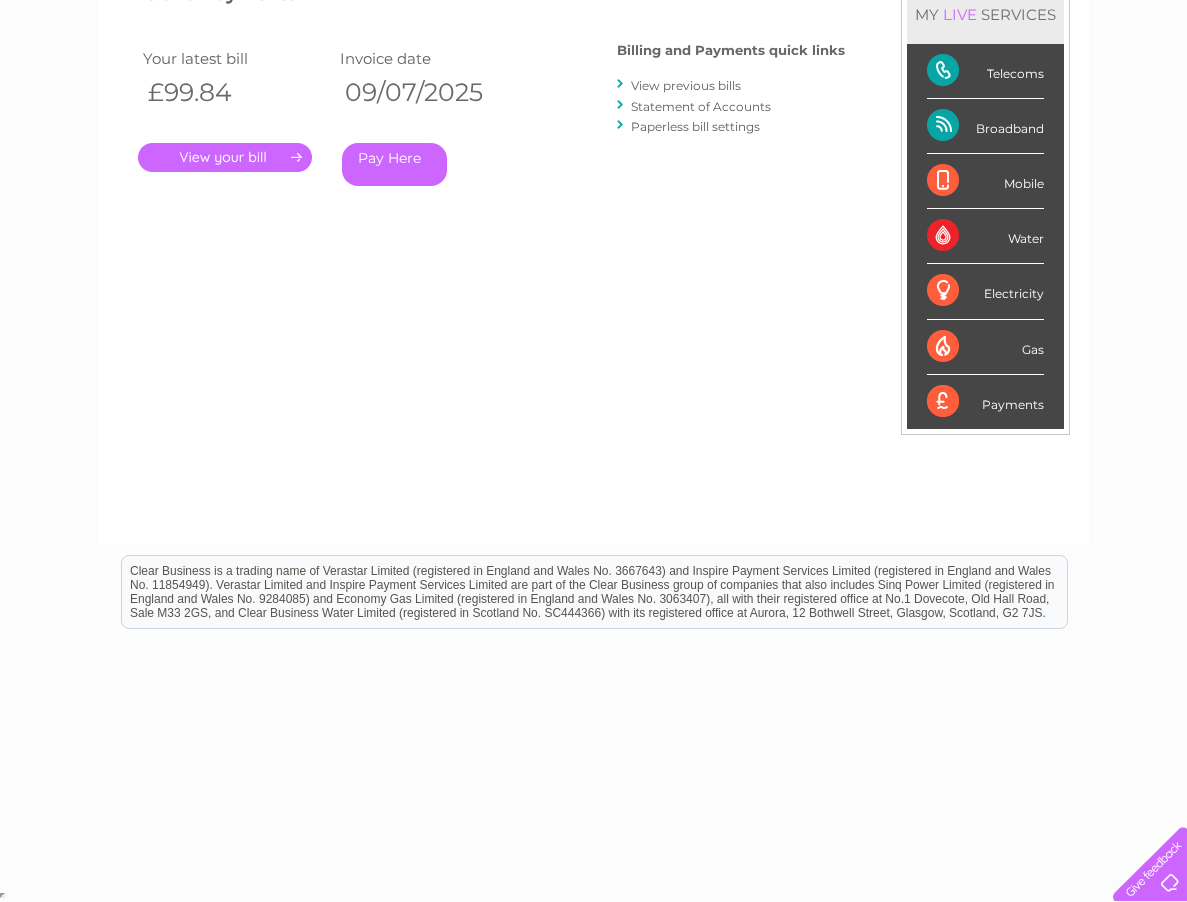 scroll, scrollTop: 0, scrollLeft: 0, axis: both 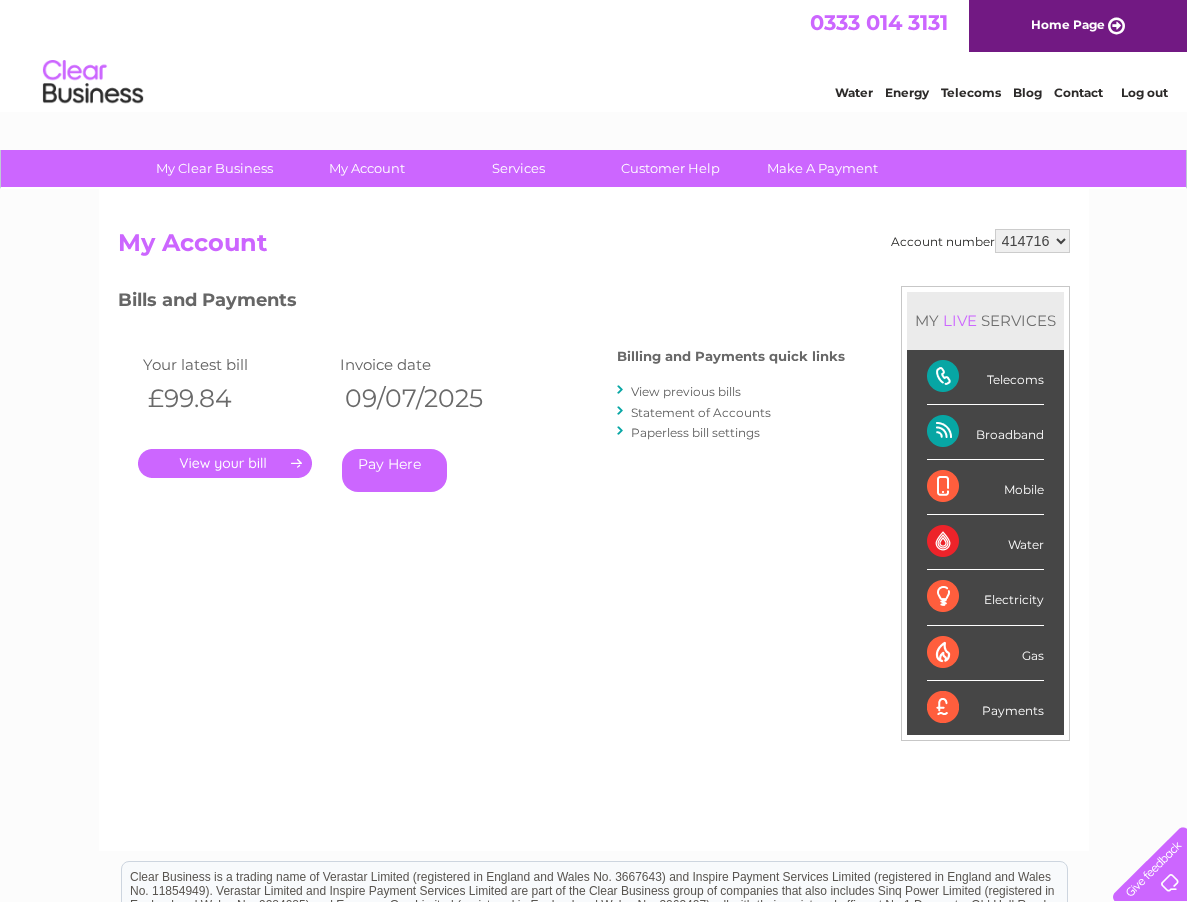 click on "Pay Here" at bounding box center [394, 470] 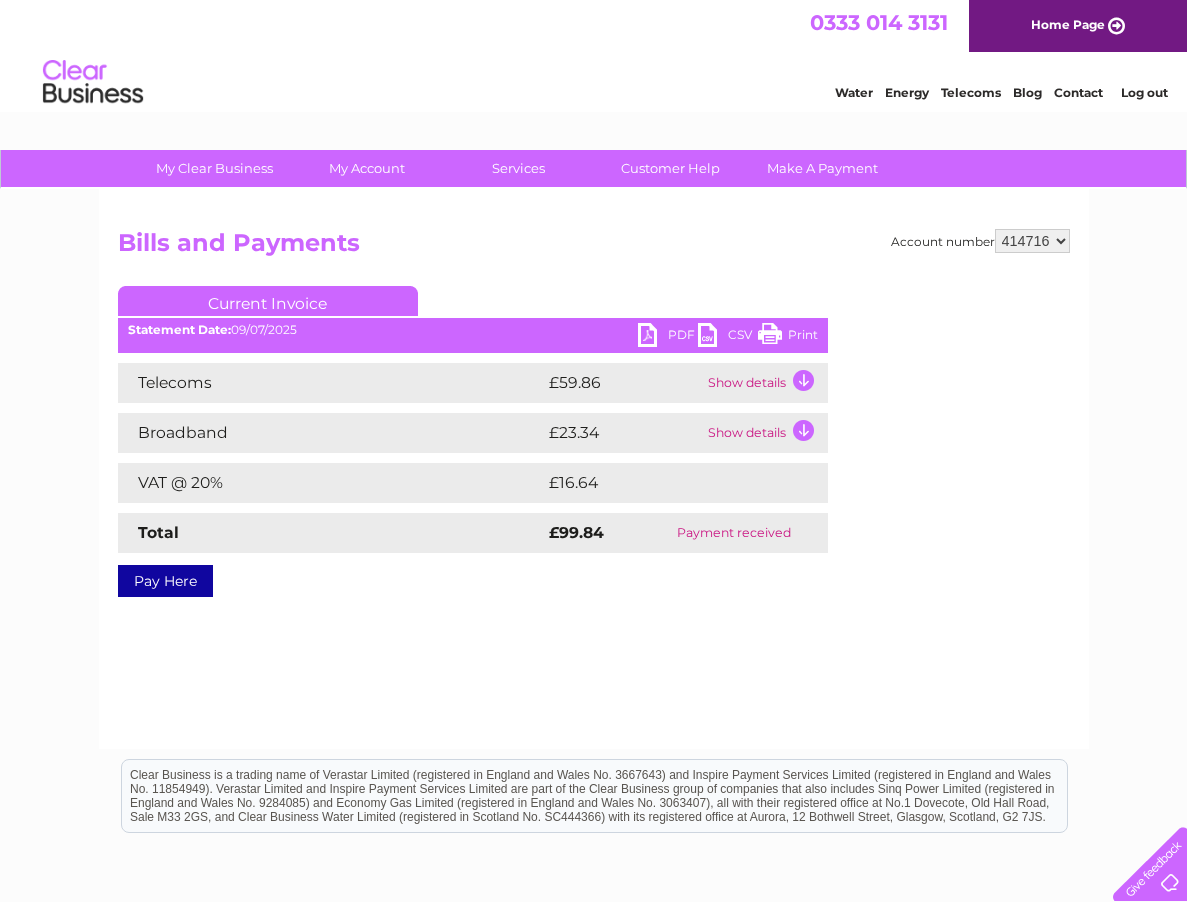 scroll, scrollTop: 0, scrollLeft: 0, axis: both 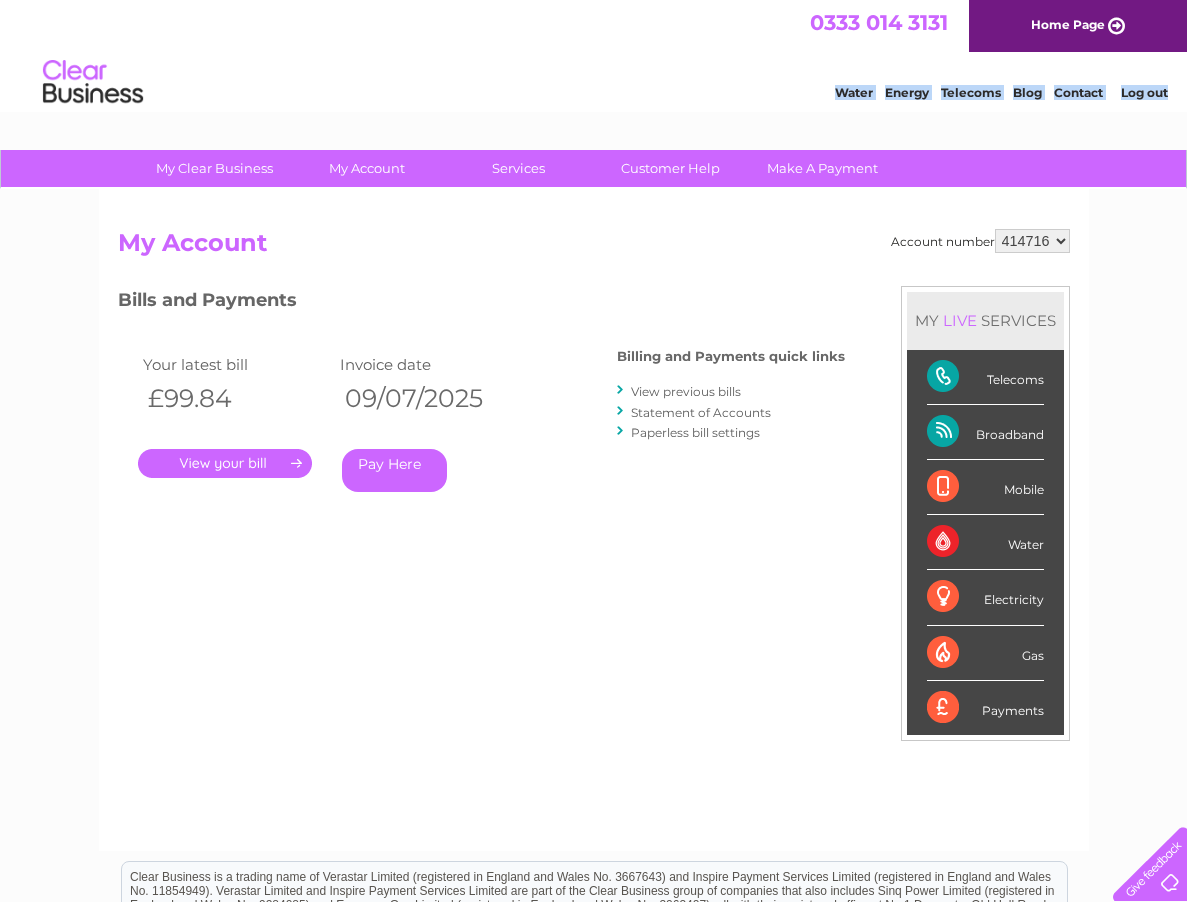 drag, startPoint x: 432, startPoint y: 61, endPoint x: 117, endPoint y: 121, distance: 320.66336 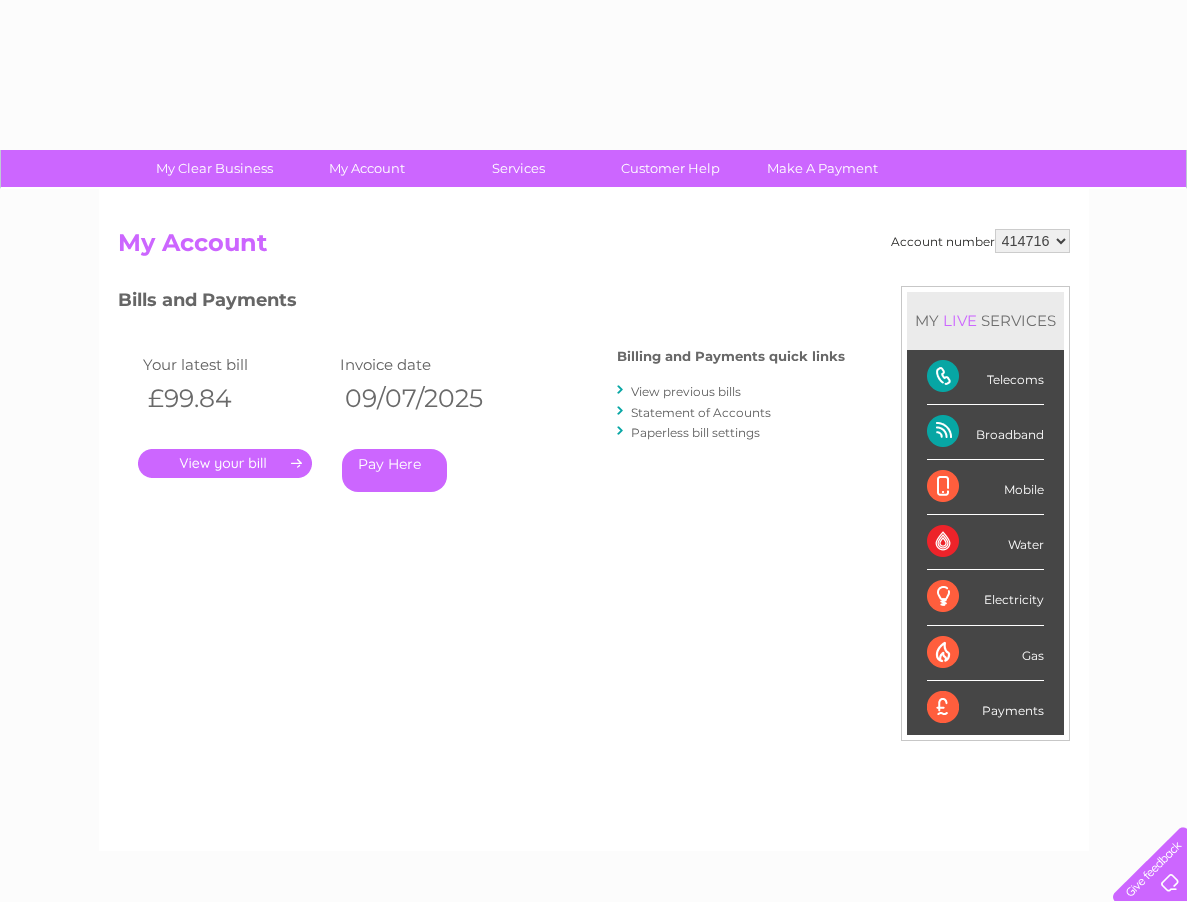 scroll, scrollTop: 0, scrollLeft: 0, axis: both 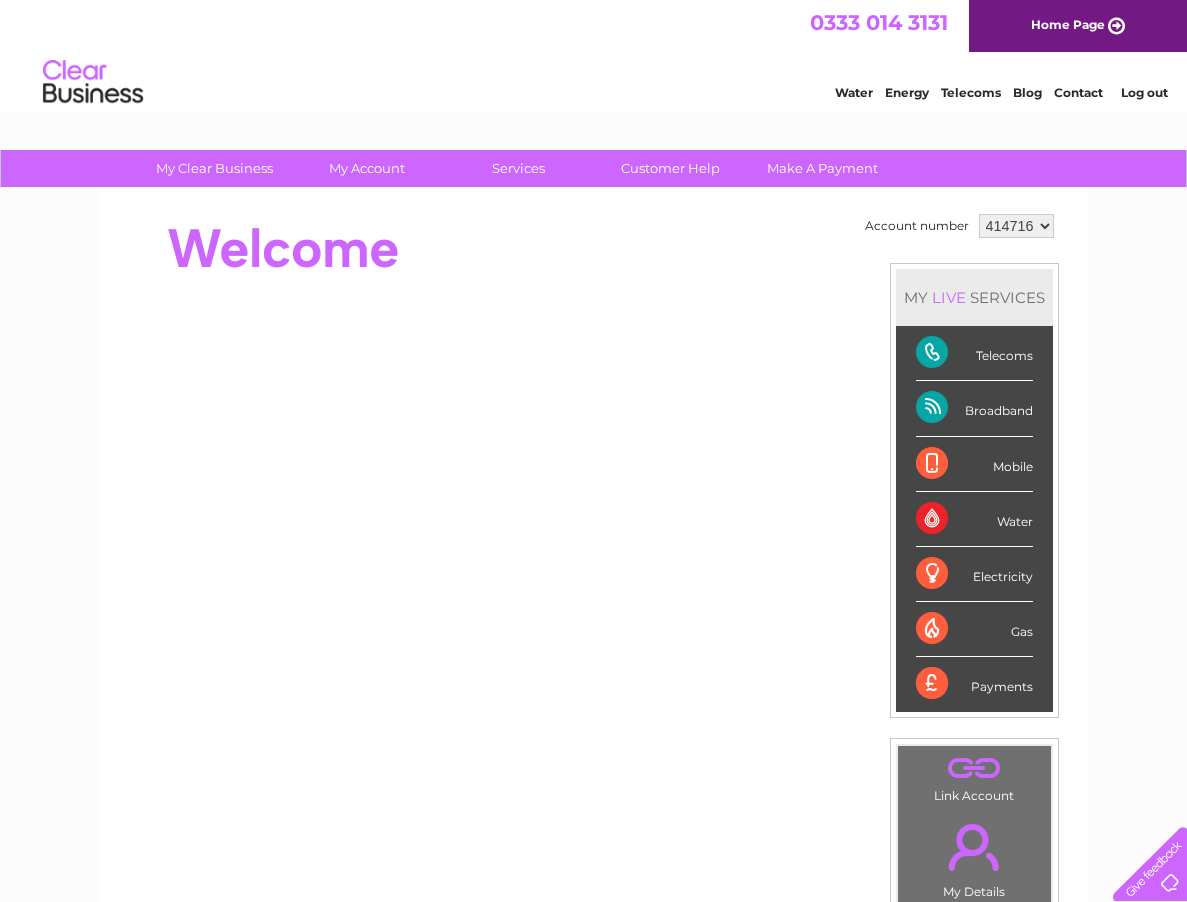 drag, startPoint x: 83, startPoint y: 431, endPoint x: -91, endPoint y: 431, distance: 174 